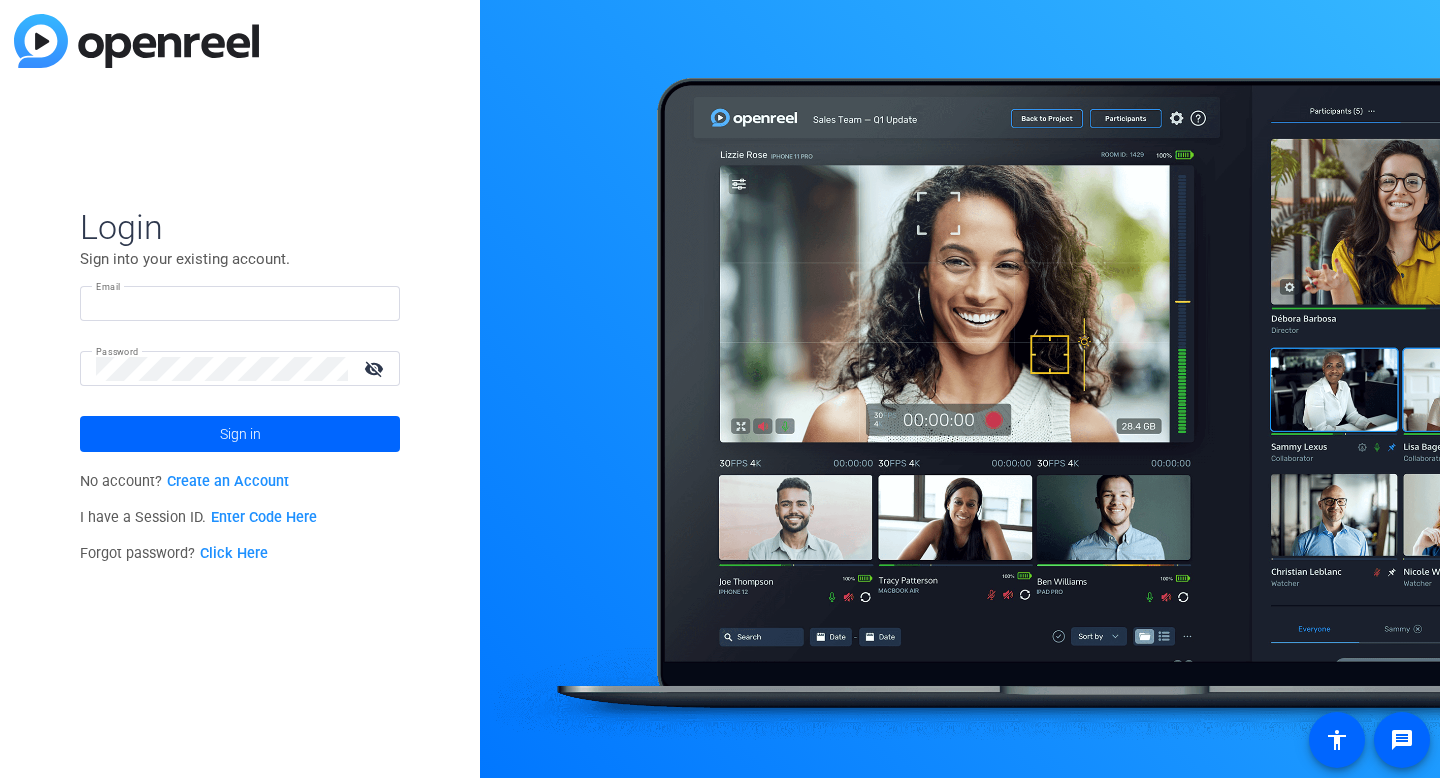 scroll, scrollTop: 0, scrollLeft: 0, axis: both 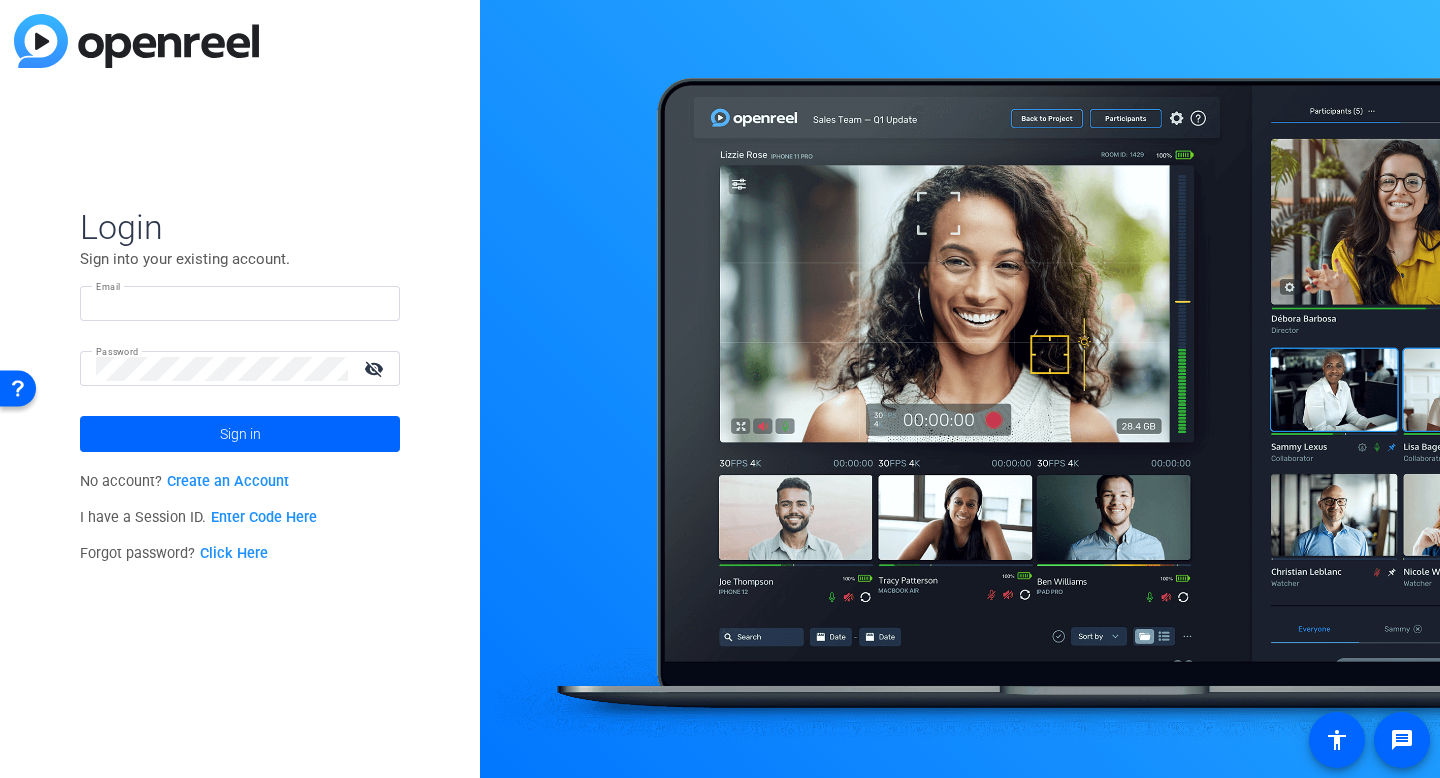 type on "[EMAIL_ADDRESS][DOMAIN_NAME]" 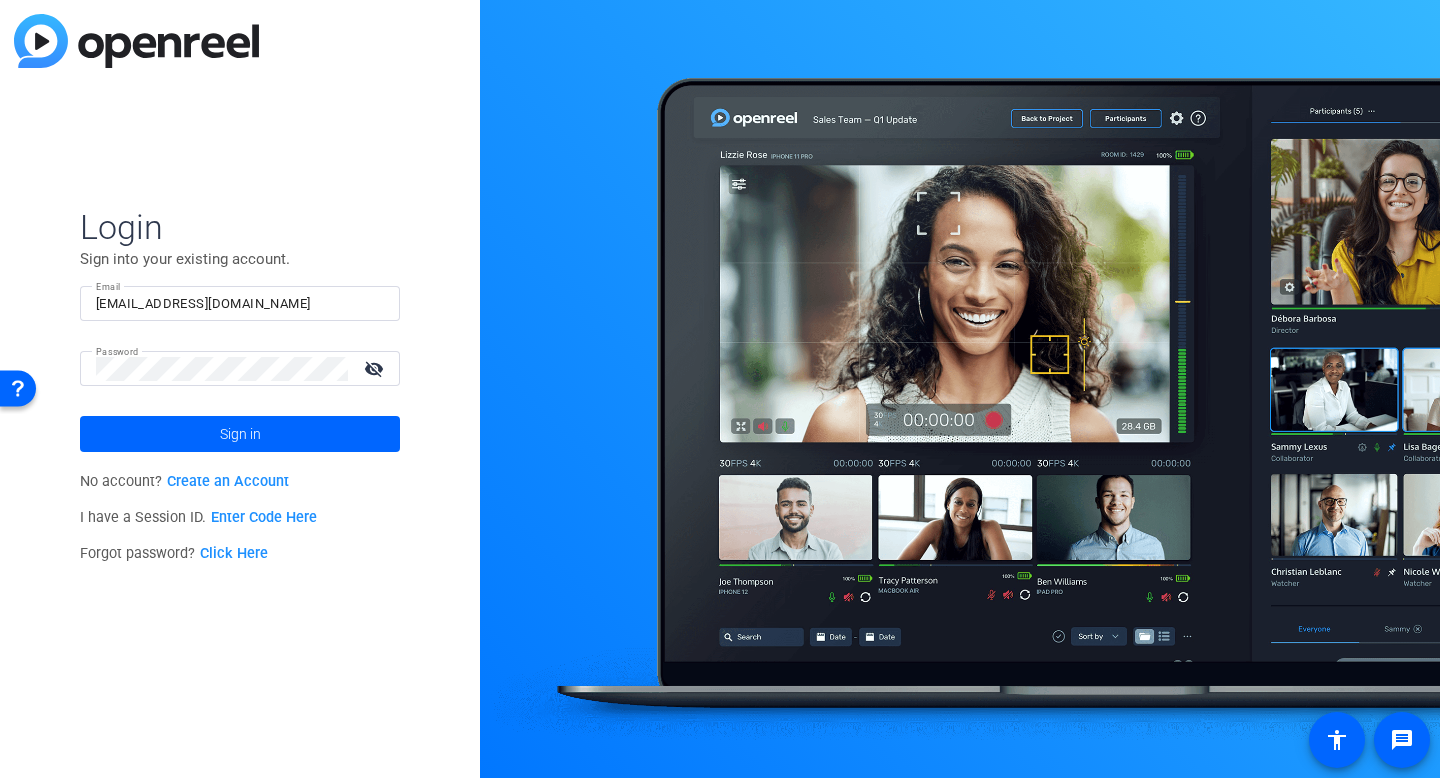 click on "[EMAIL_ADDRESS][DOMAIN_NAME]" at bounding box center [240, 304] 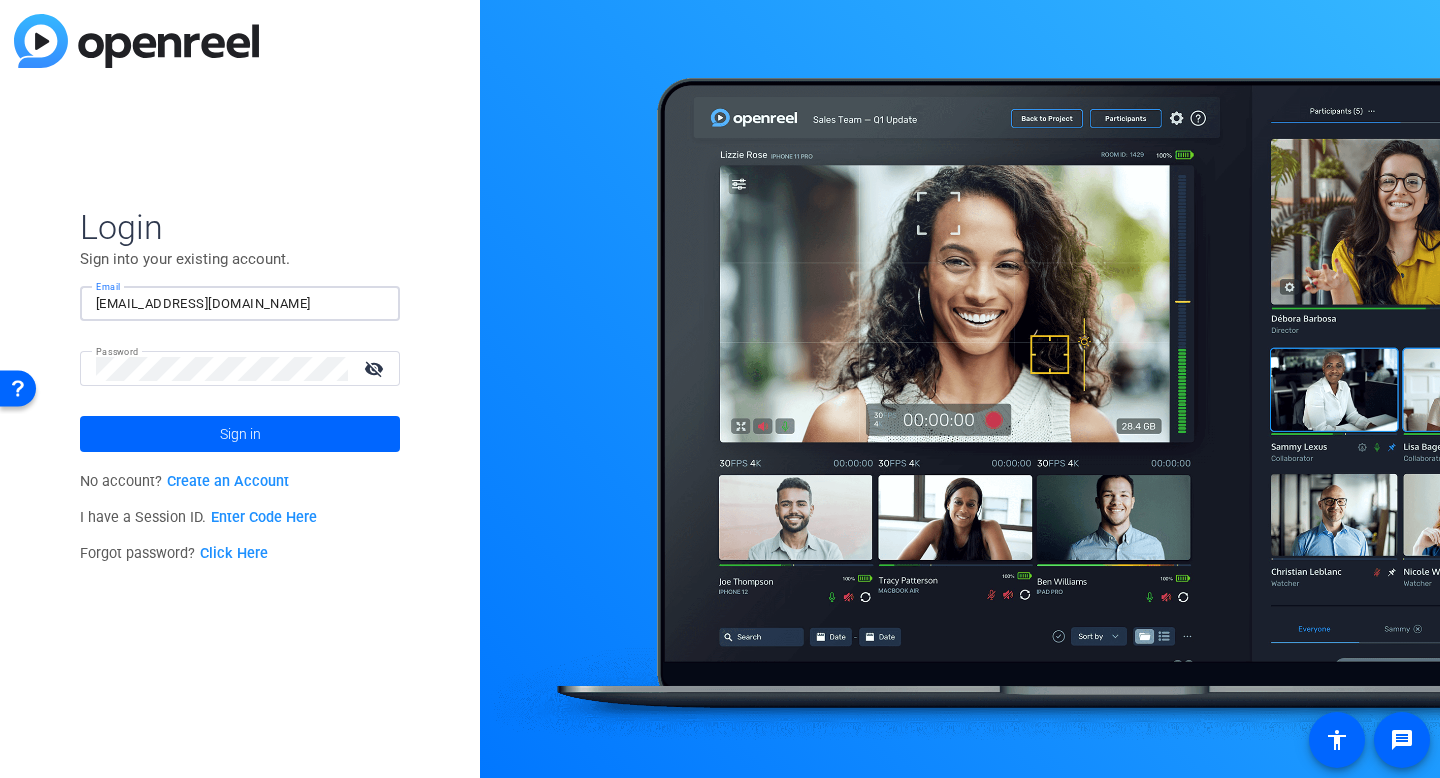 click on "[EMAIL_ADDRESS][DOMAIN_NAME]" at bounding box center [240, 304] 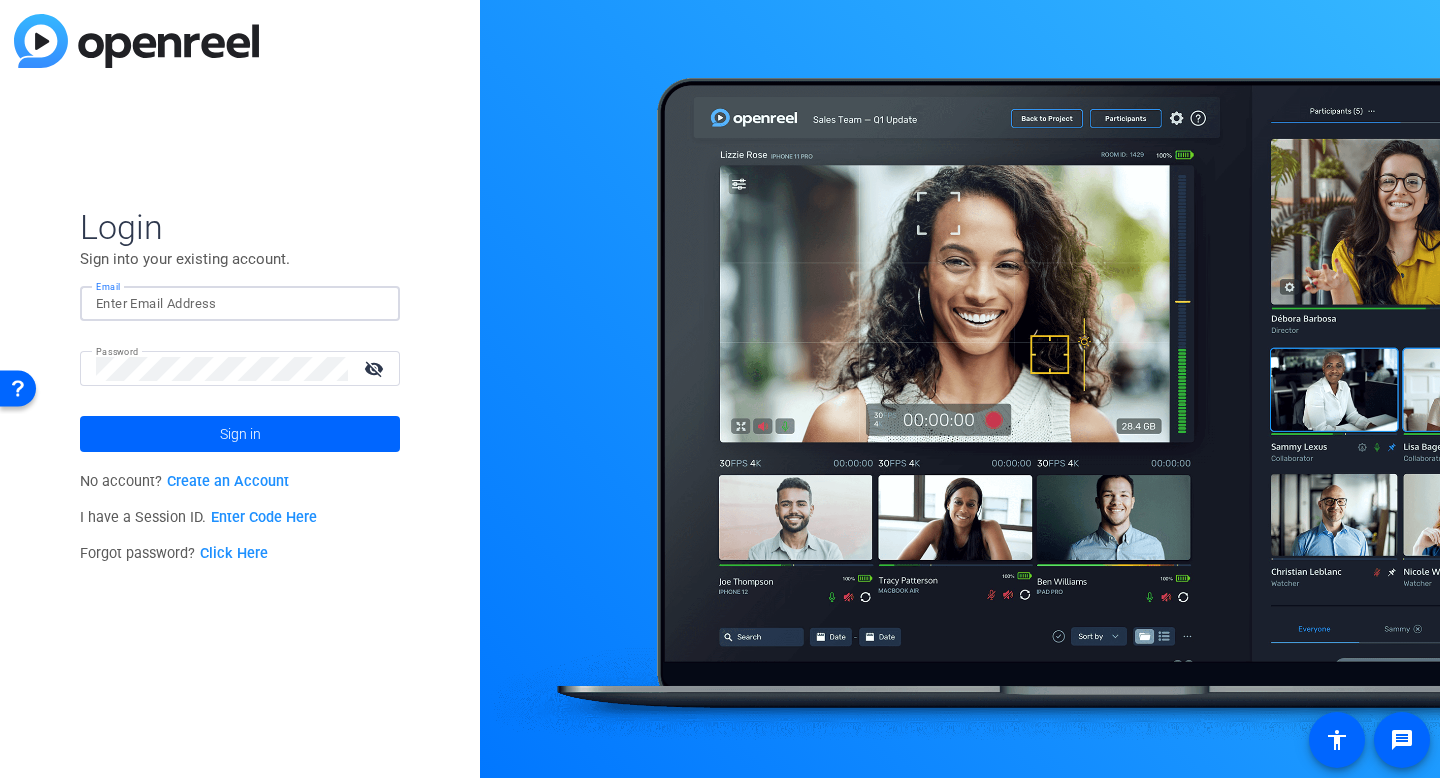 click 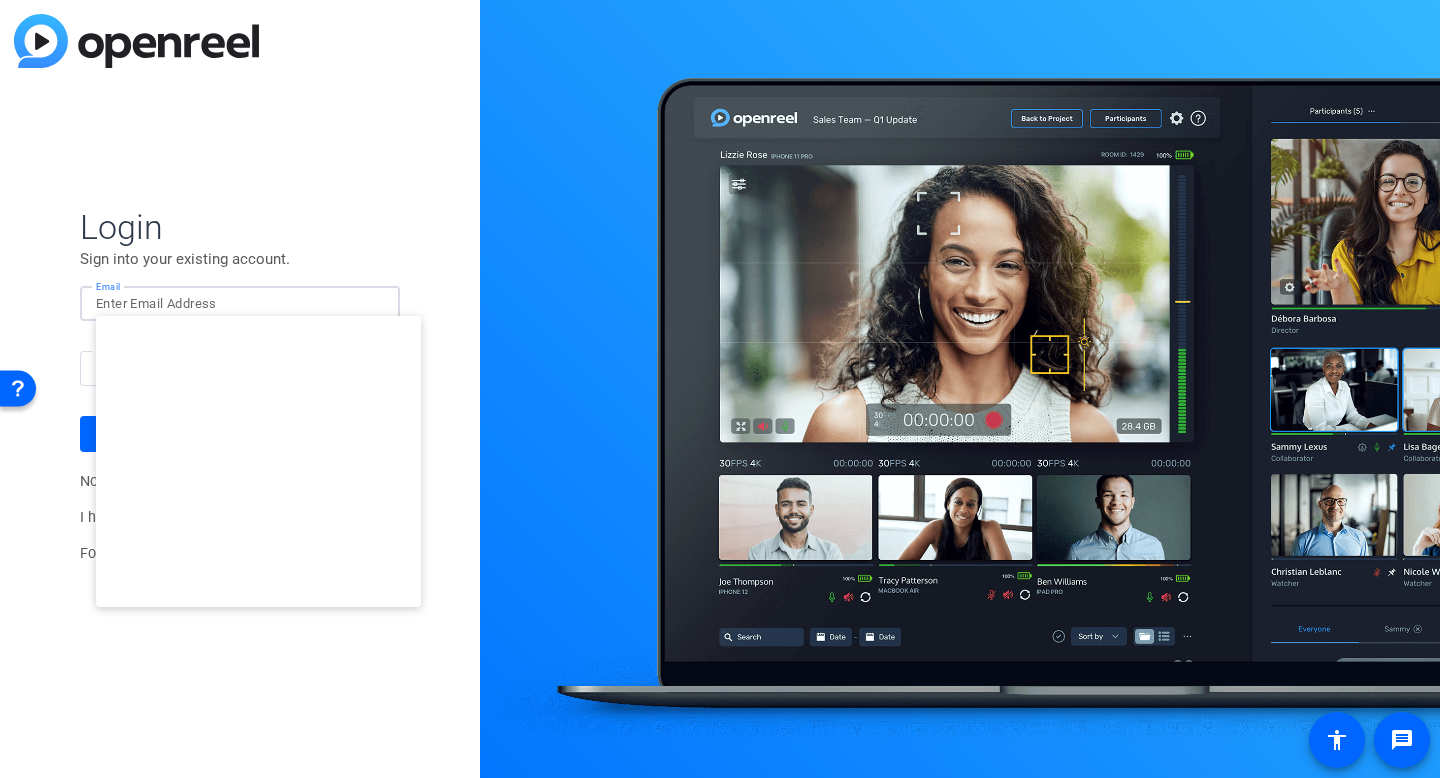 type on "[EMAIL_ADDRESS][DOMAIN_NAME]" 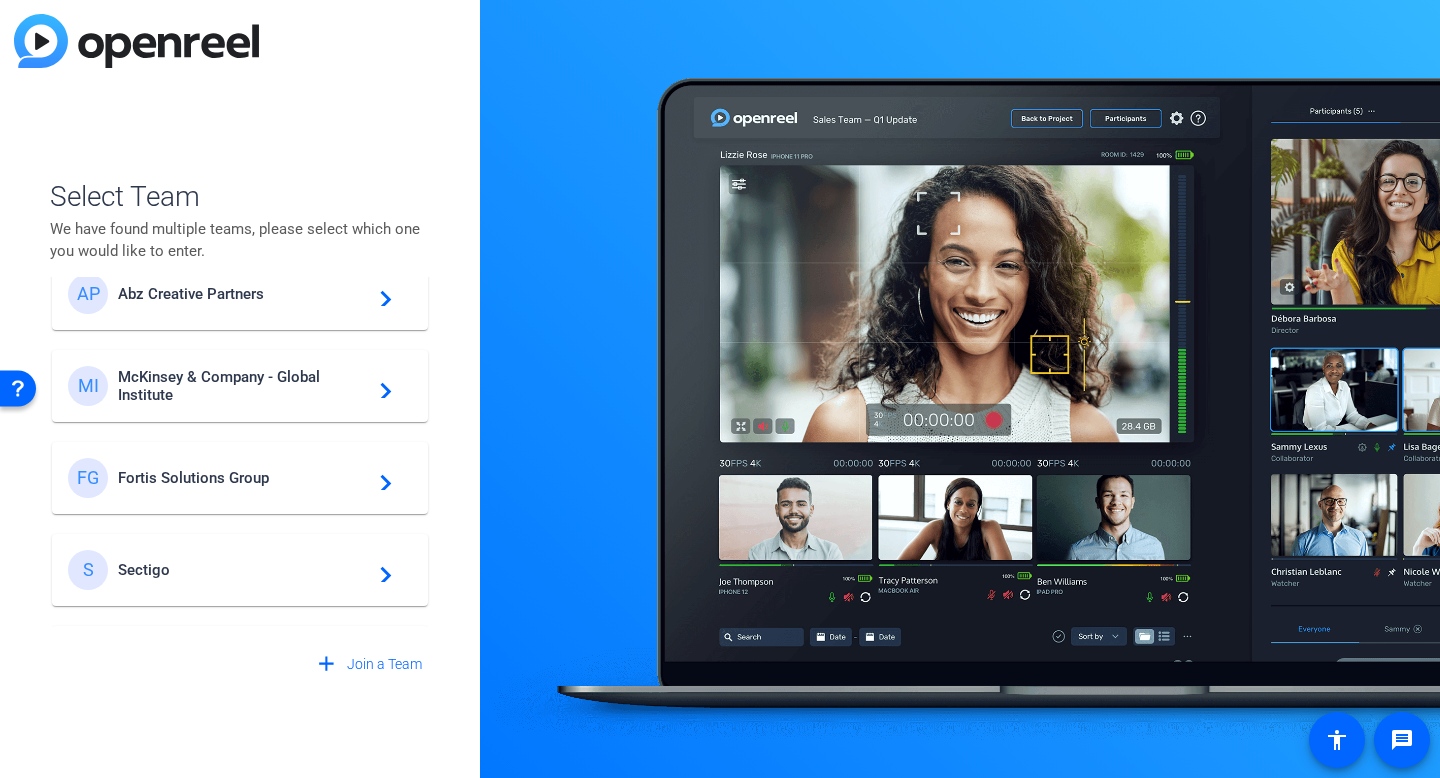 scroll, scrollTop: 390, scrollLeft: 0, axis: vertical 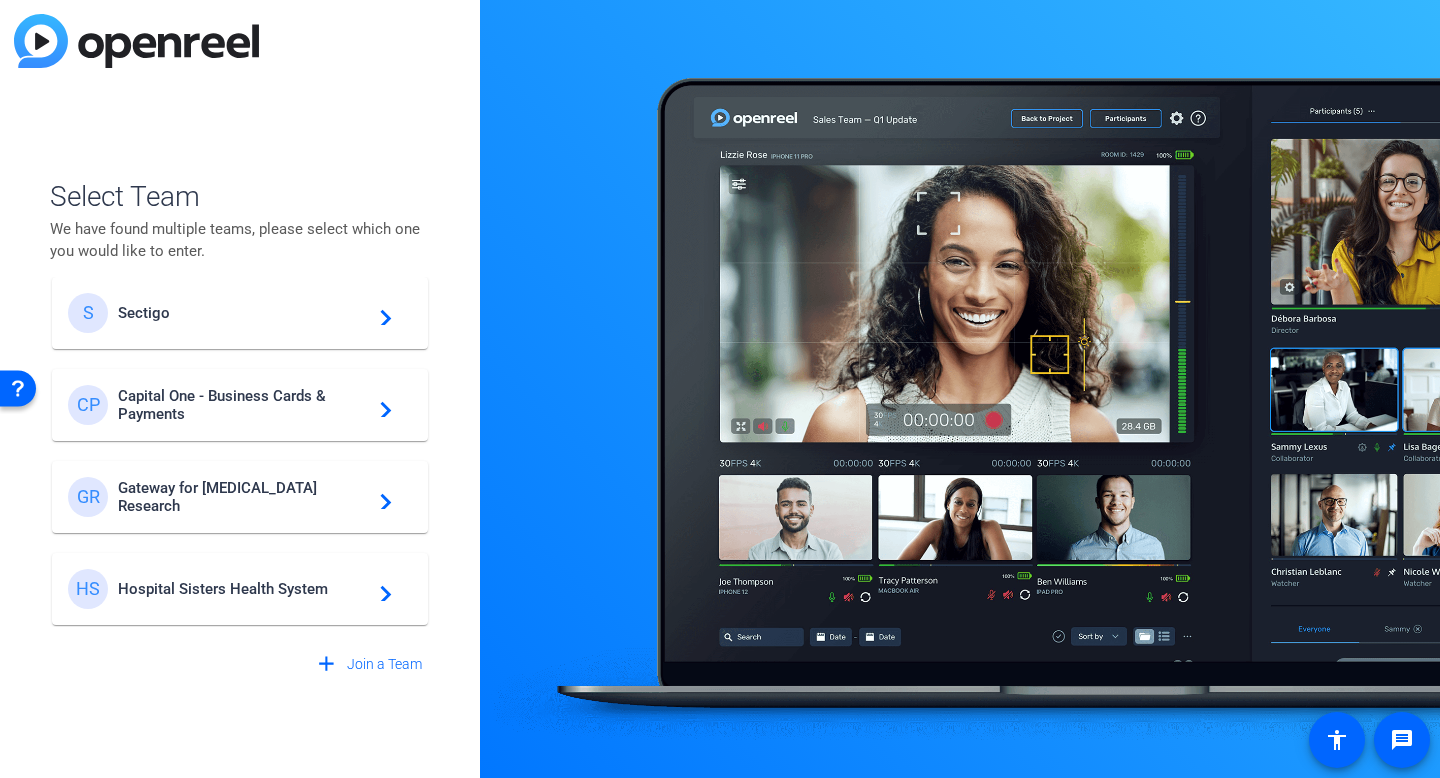 click on "HS Hospital Sisters Health System  navigate_next" 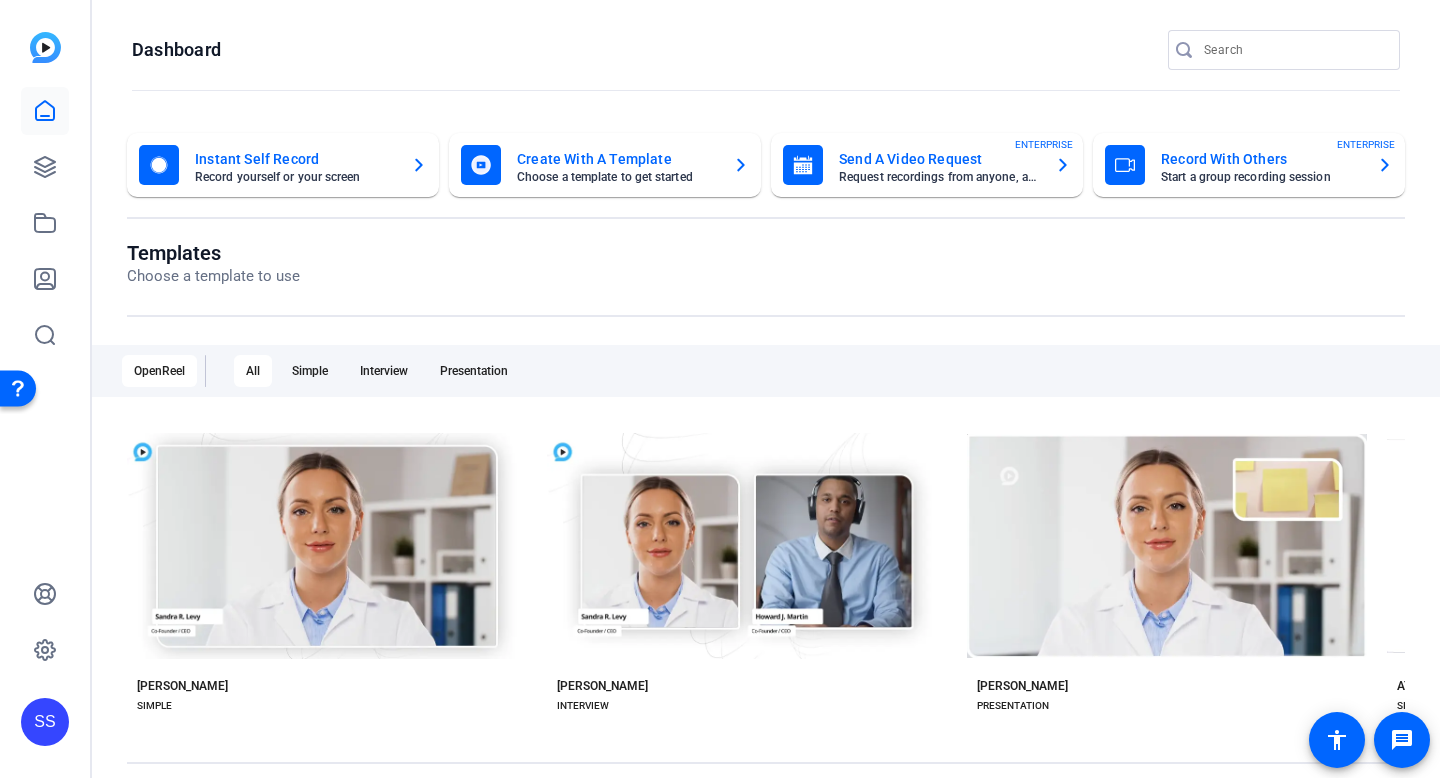 click on "Templates Choose a template to use" 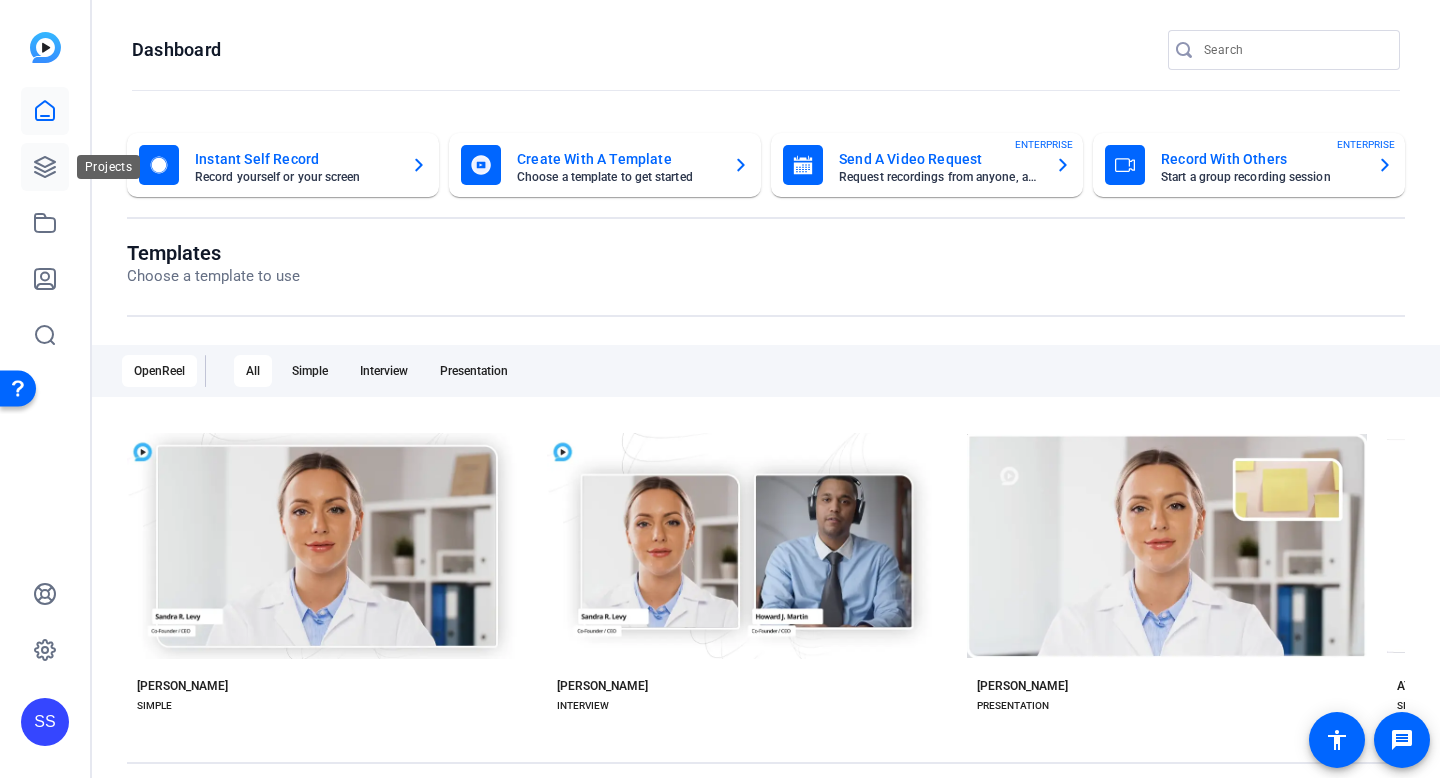 click 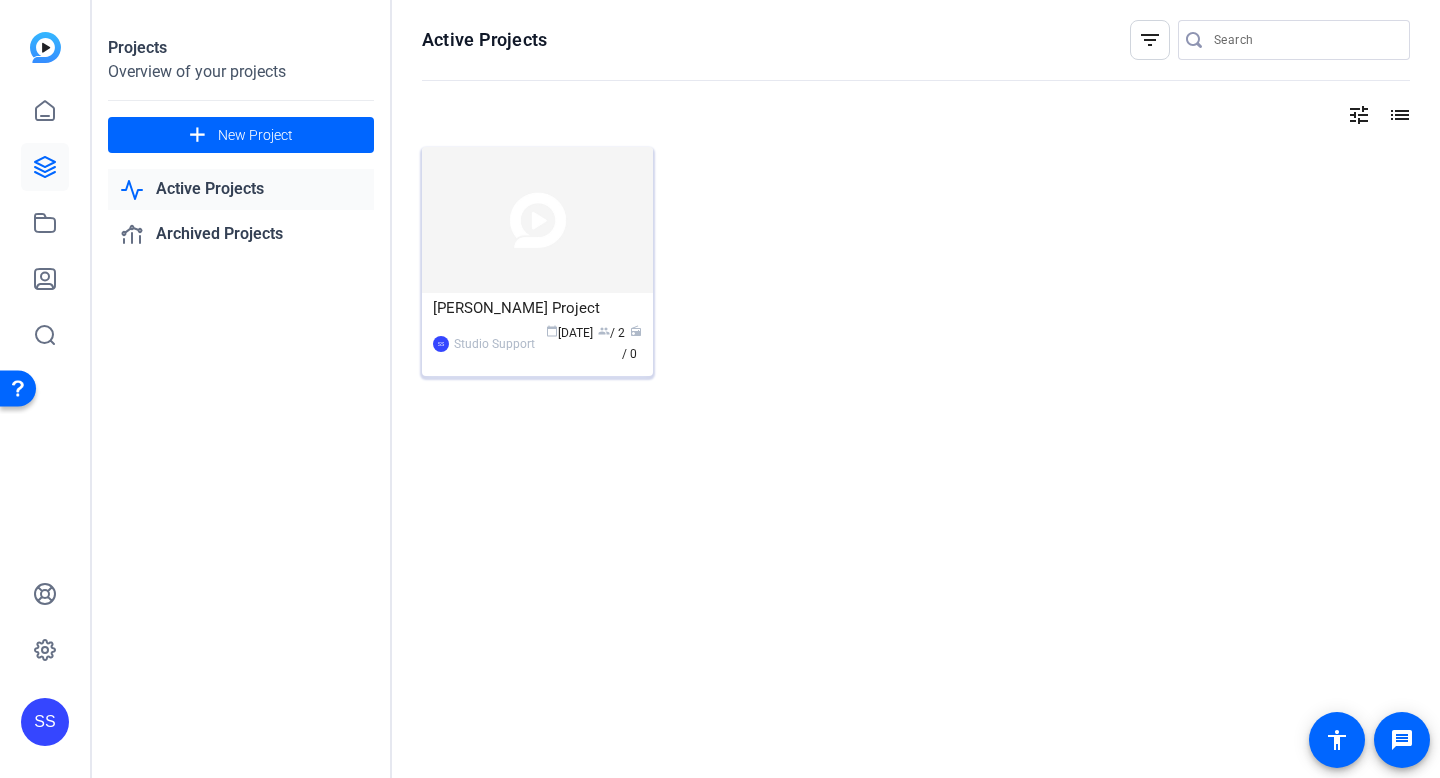 click on "SS  Studio Support calendar_today  [DATE]  group  / 2  radio  / 0" 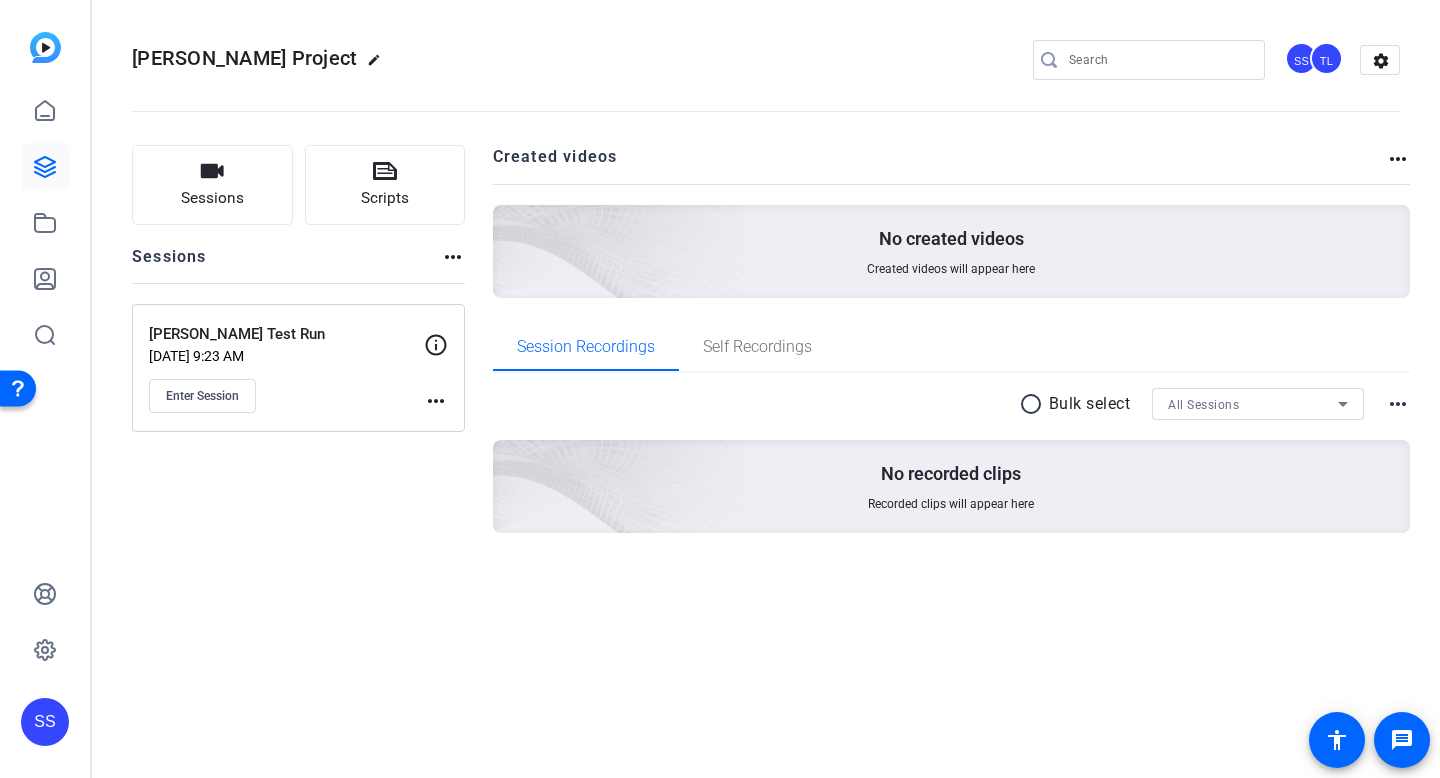 click on "more_horiz" 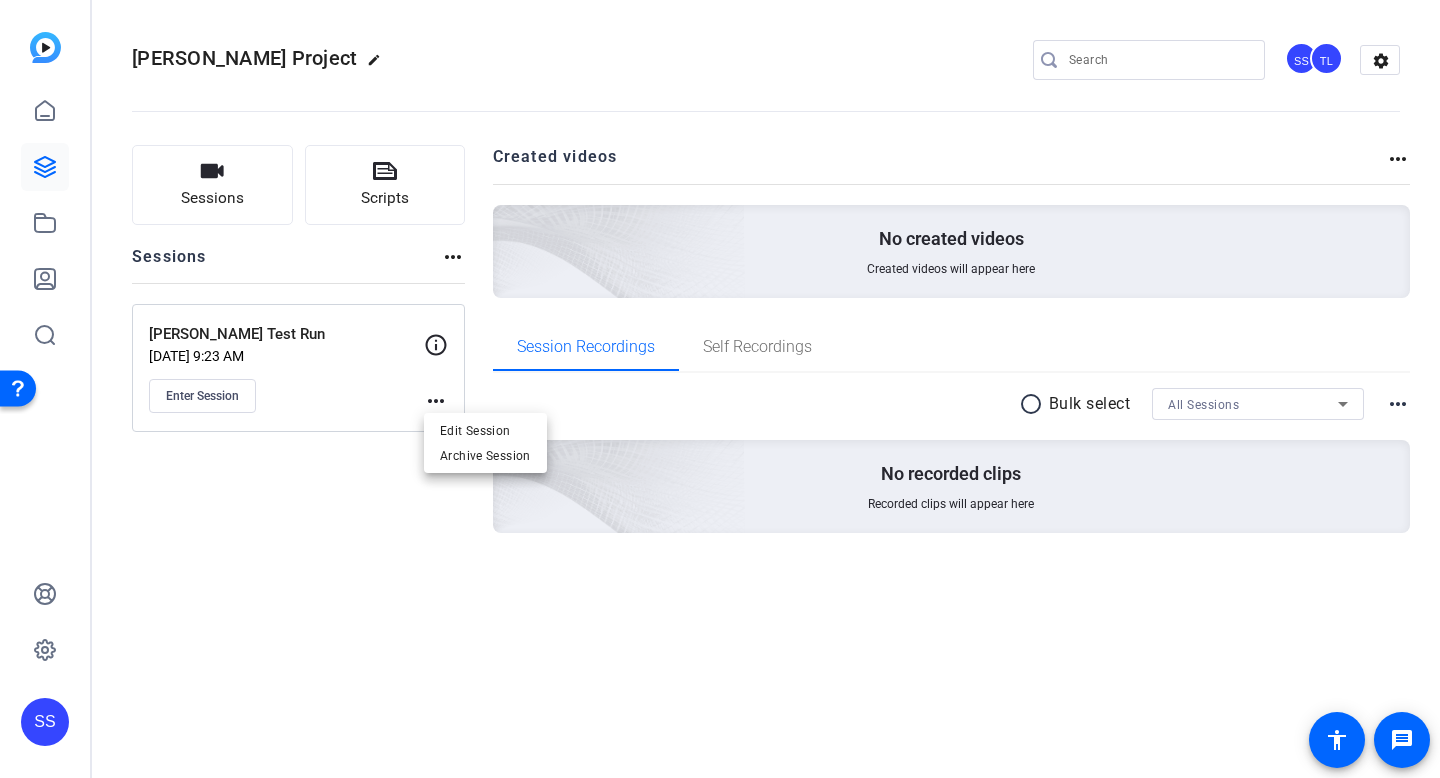 click on "Edit Session   Archive Session" at bounding box center (485, 443) 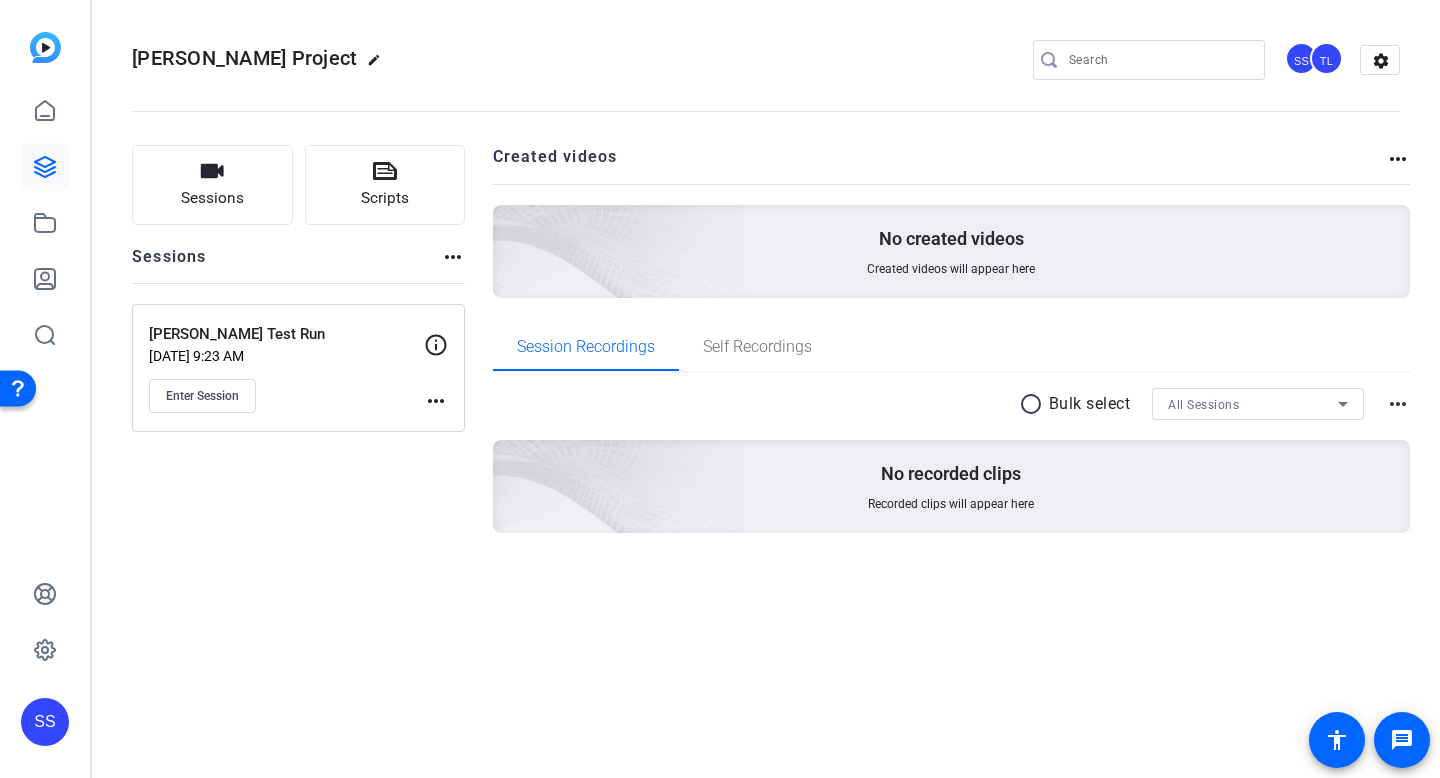 click on "more_horiz" 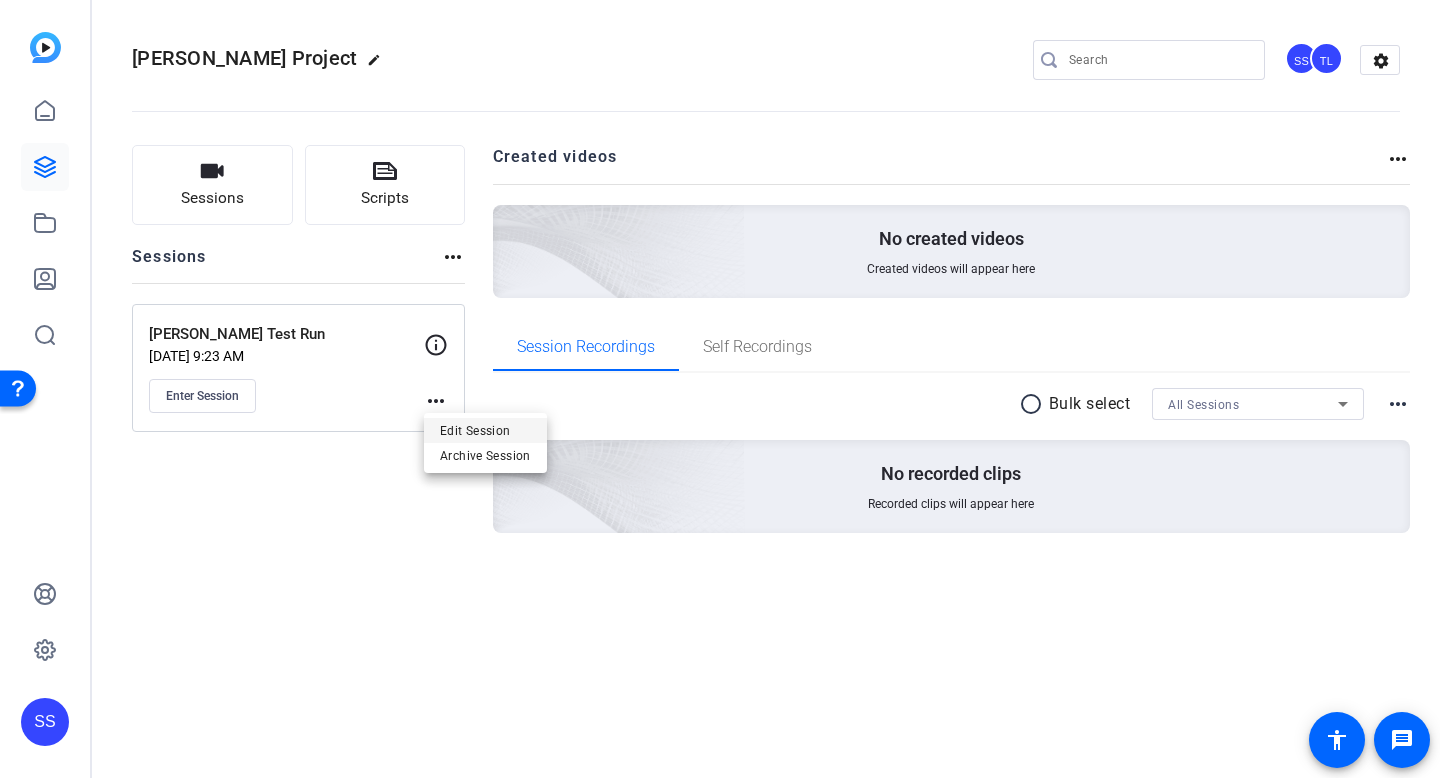click on "Edit Session" at bounding box center (485, 430) 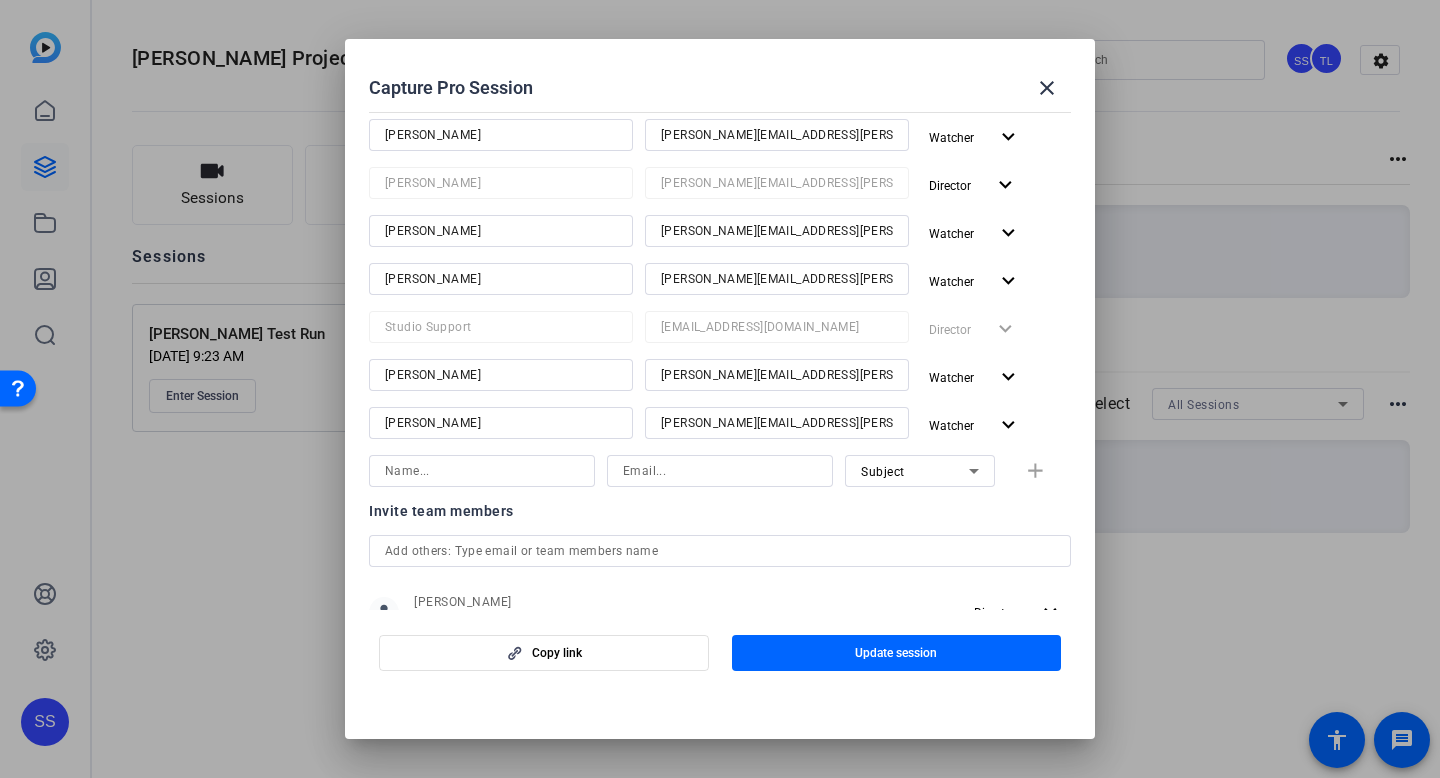 scroll, scrollTop: 306, scrollLeft: 0, axis: vertical 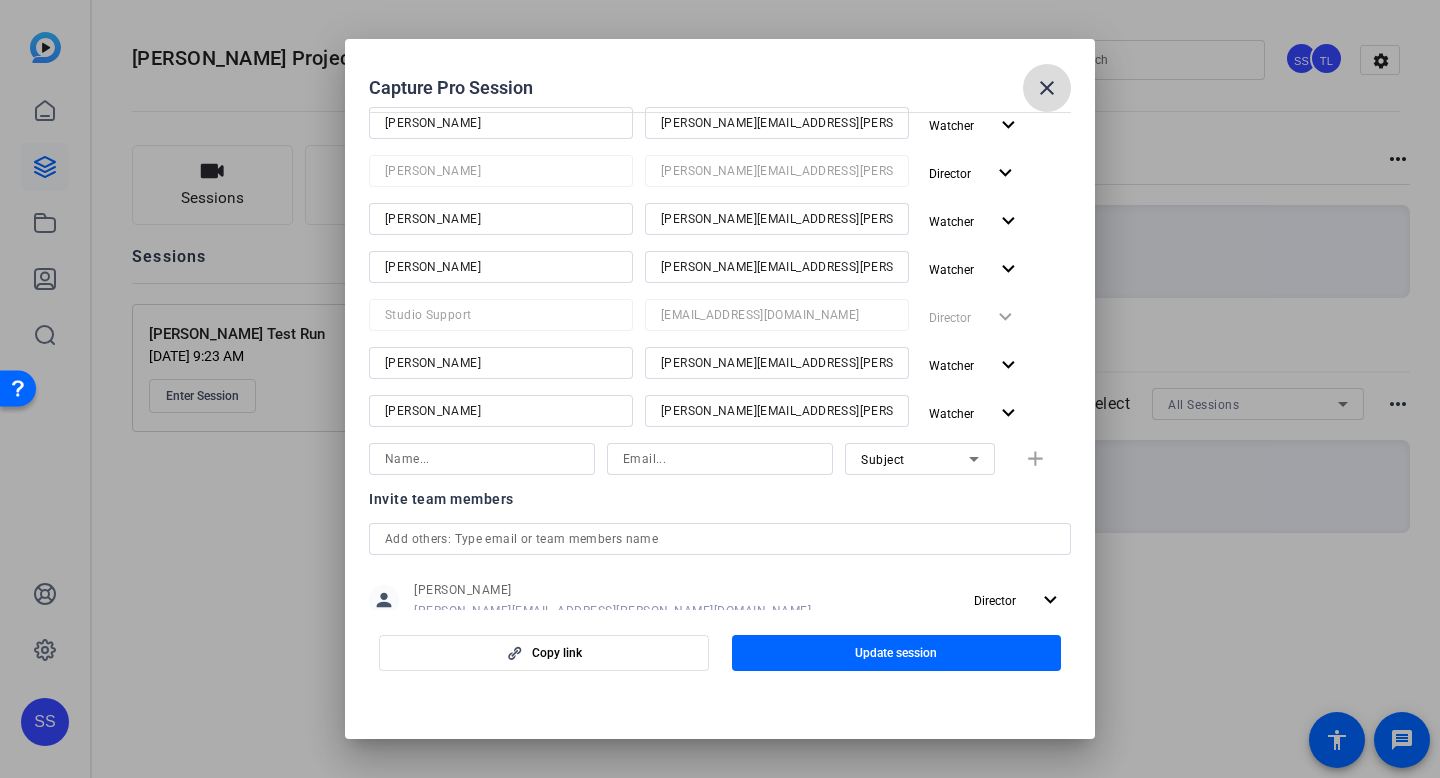 click on "close" at bounding box center [1047, 88] 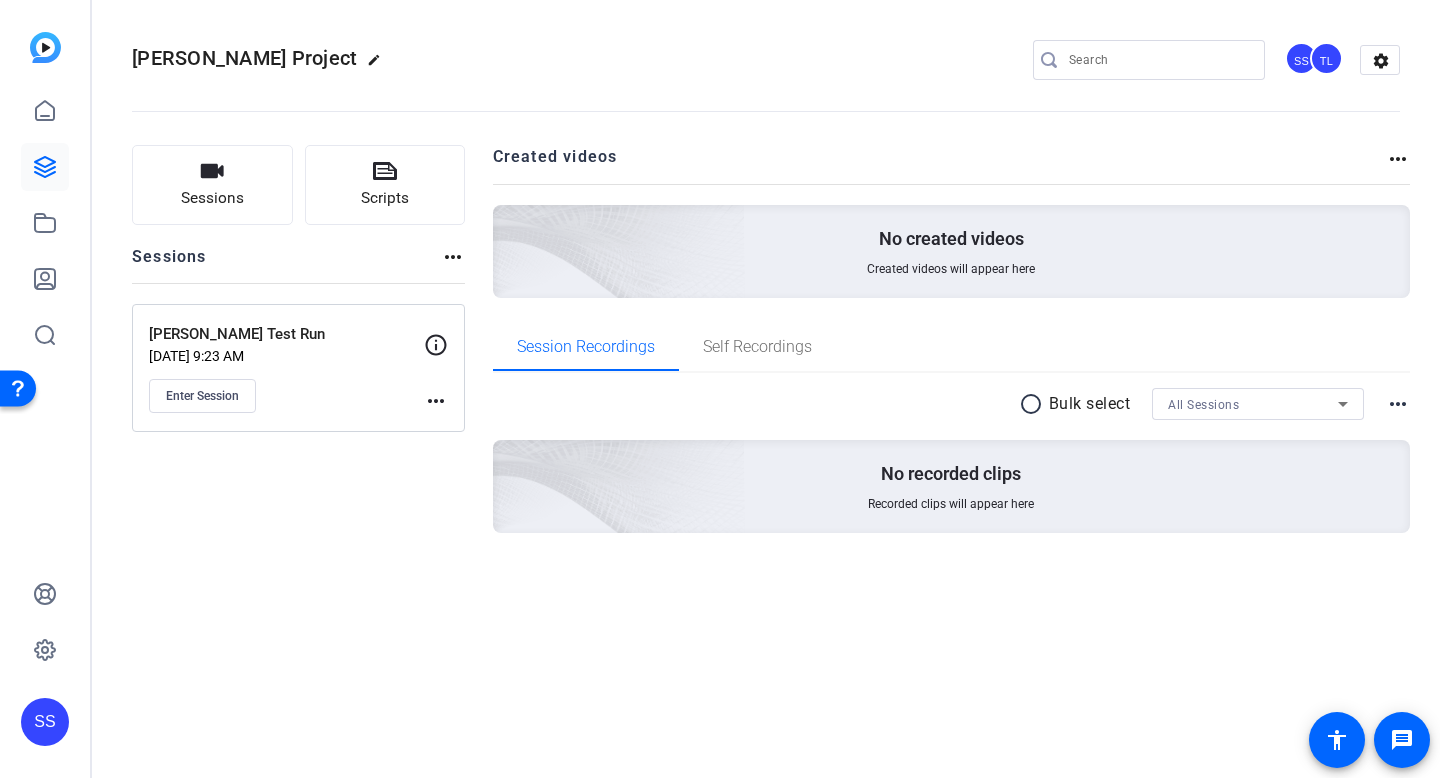 click on "Sessions
Scripts  Sessions more_horiz  [PERSON_NAME] Test Run   [DATE] 9:23 AM  Enter Session
more_horiz Created videos more_horiz No created videos Created videos will appear here Session Recordings Self Recordings radio_button_unchecked Bulk select All Sessions more_horiz No recorded clips Recorded clips will appear here" 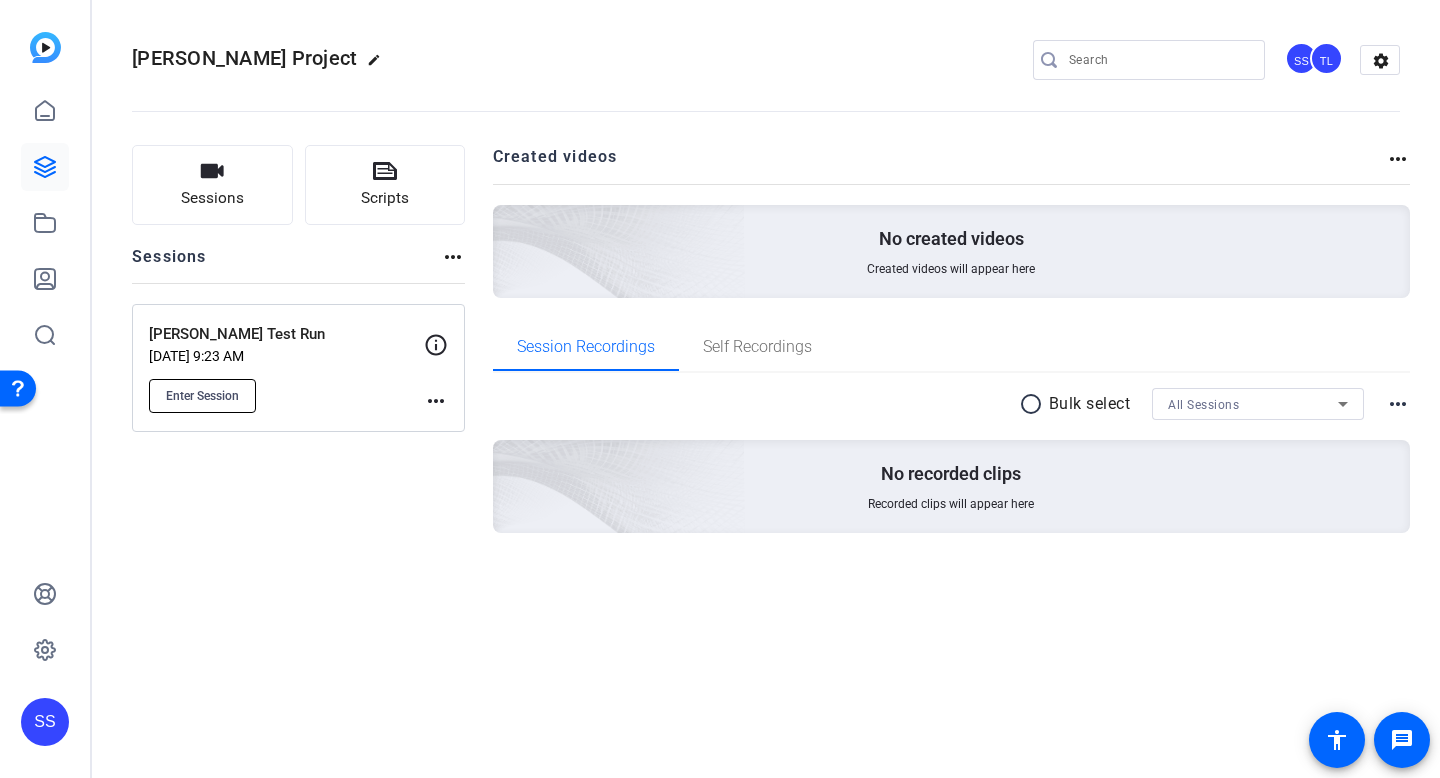 click on "Enter Session" 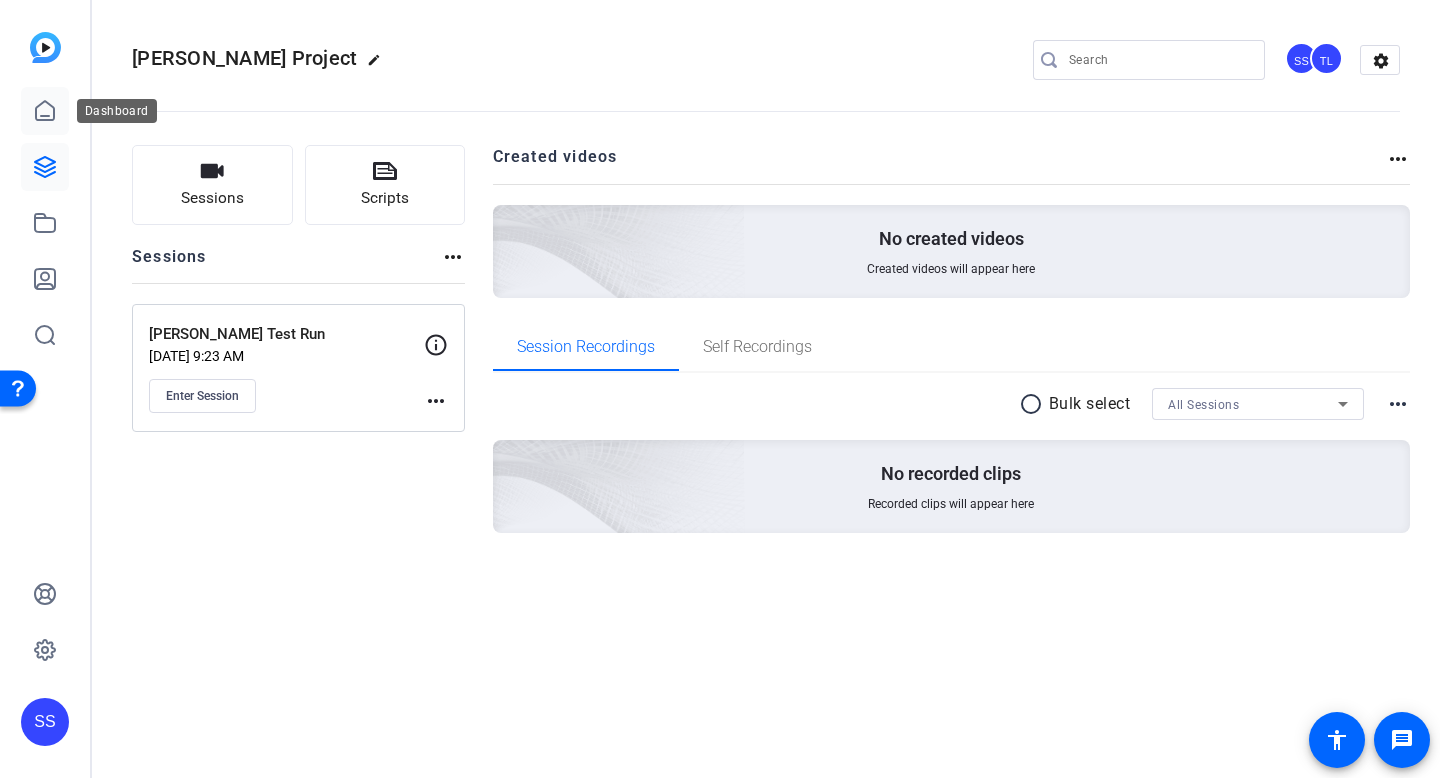 click 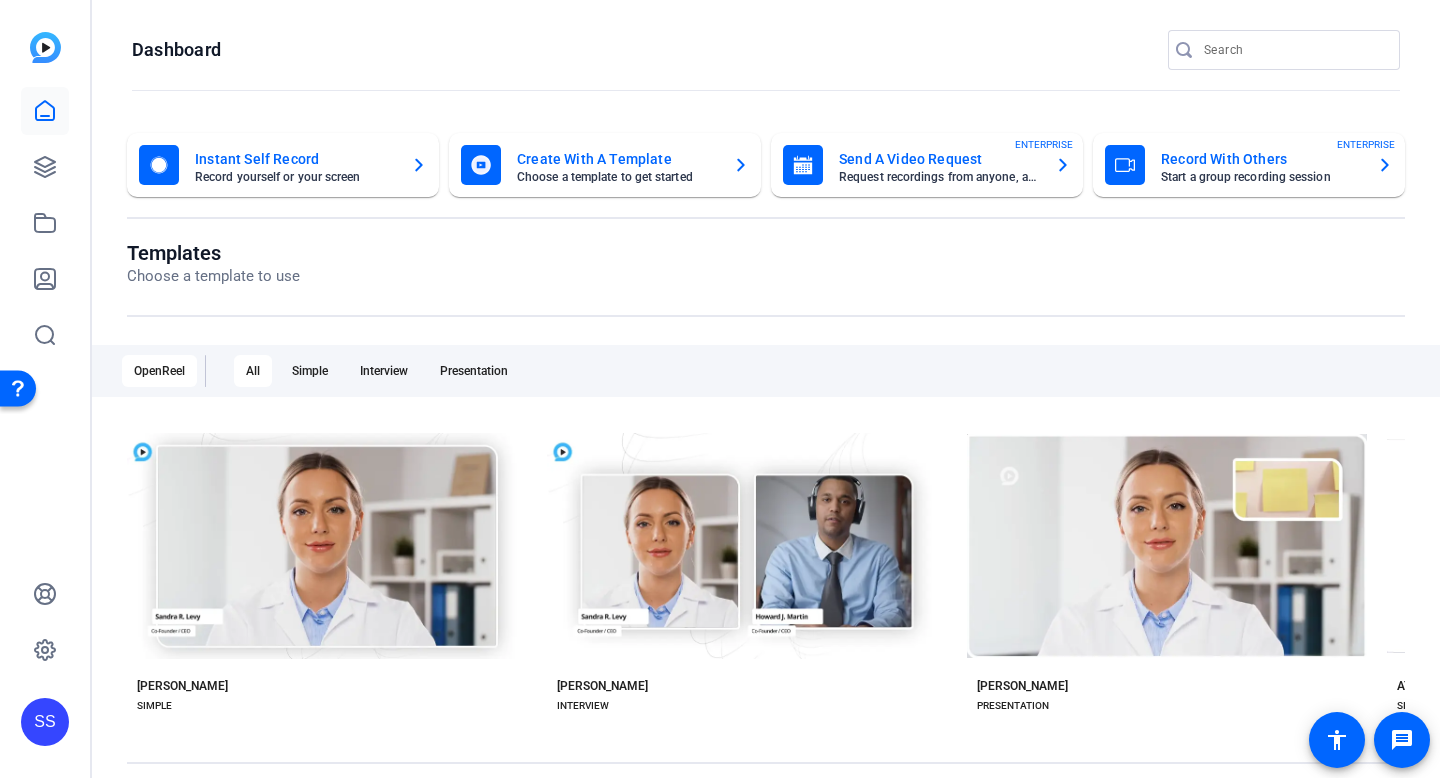 click on "SS" 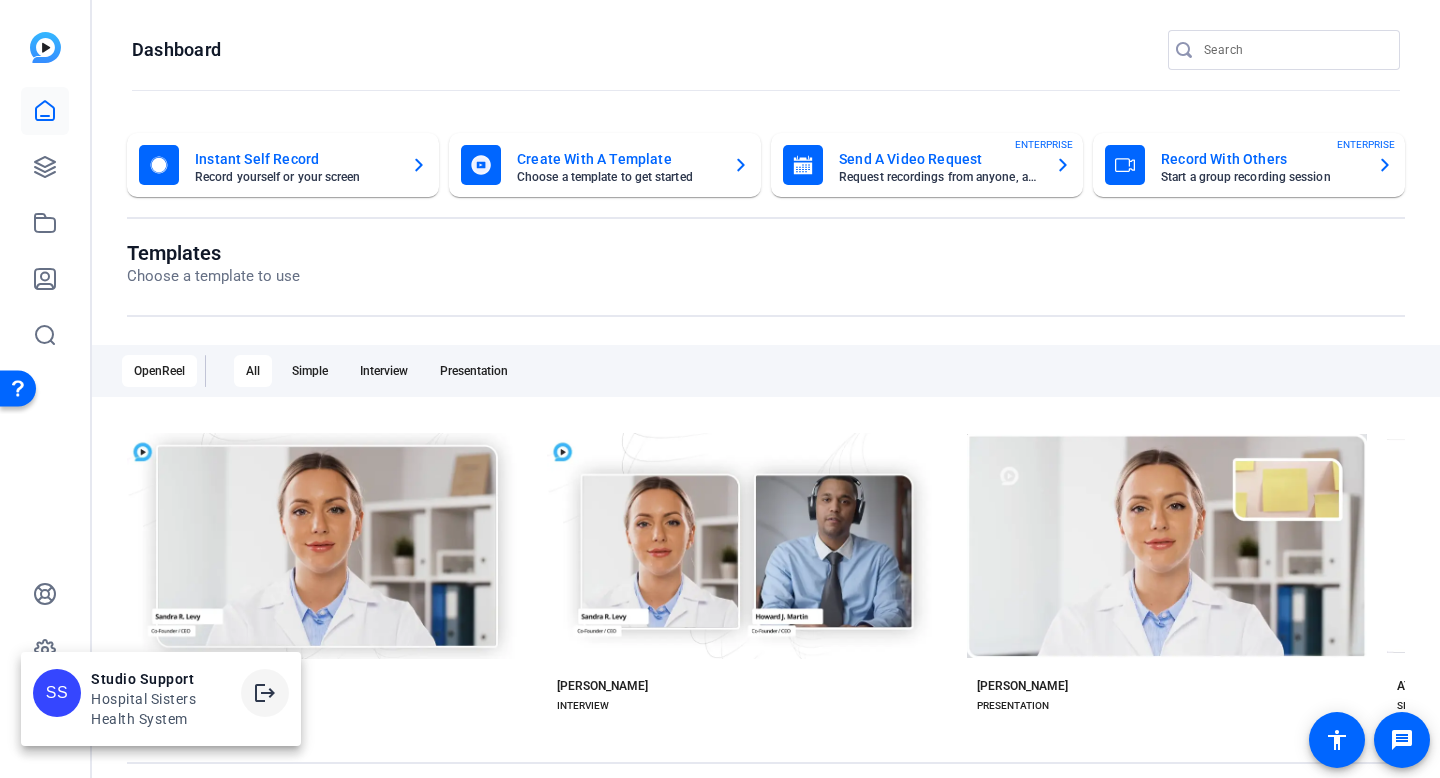 click on "logout" at bounding box center [265, 693] 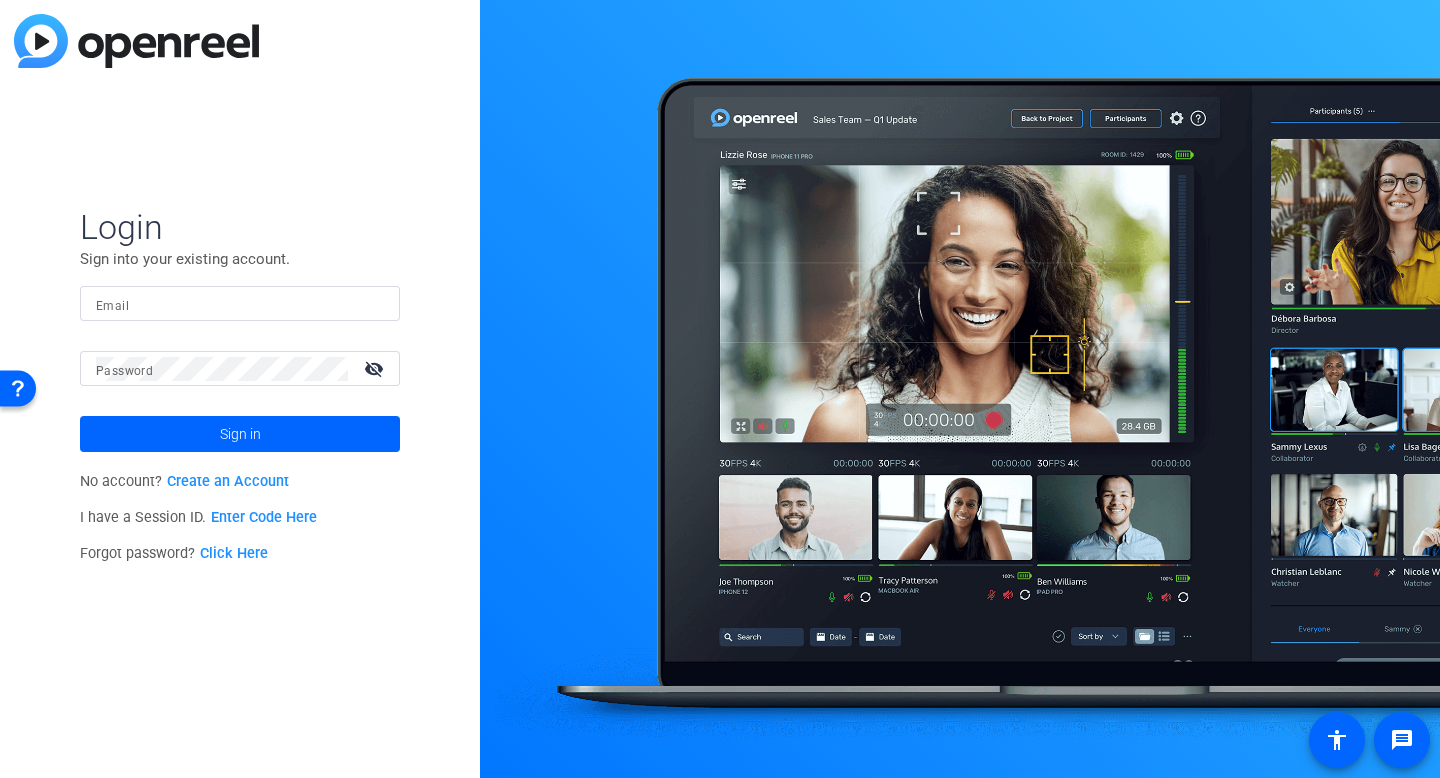 type on "[EMAIL_ADDRESS][DOMAIN_NAME]" 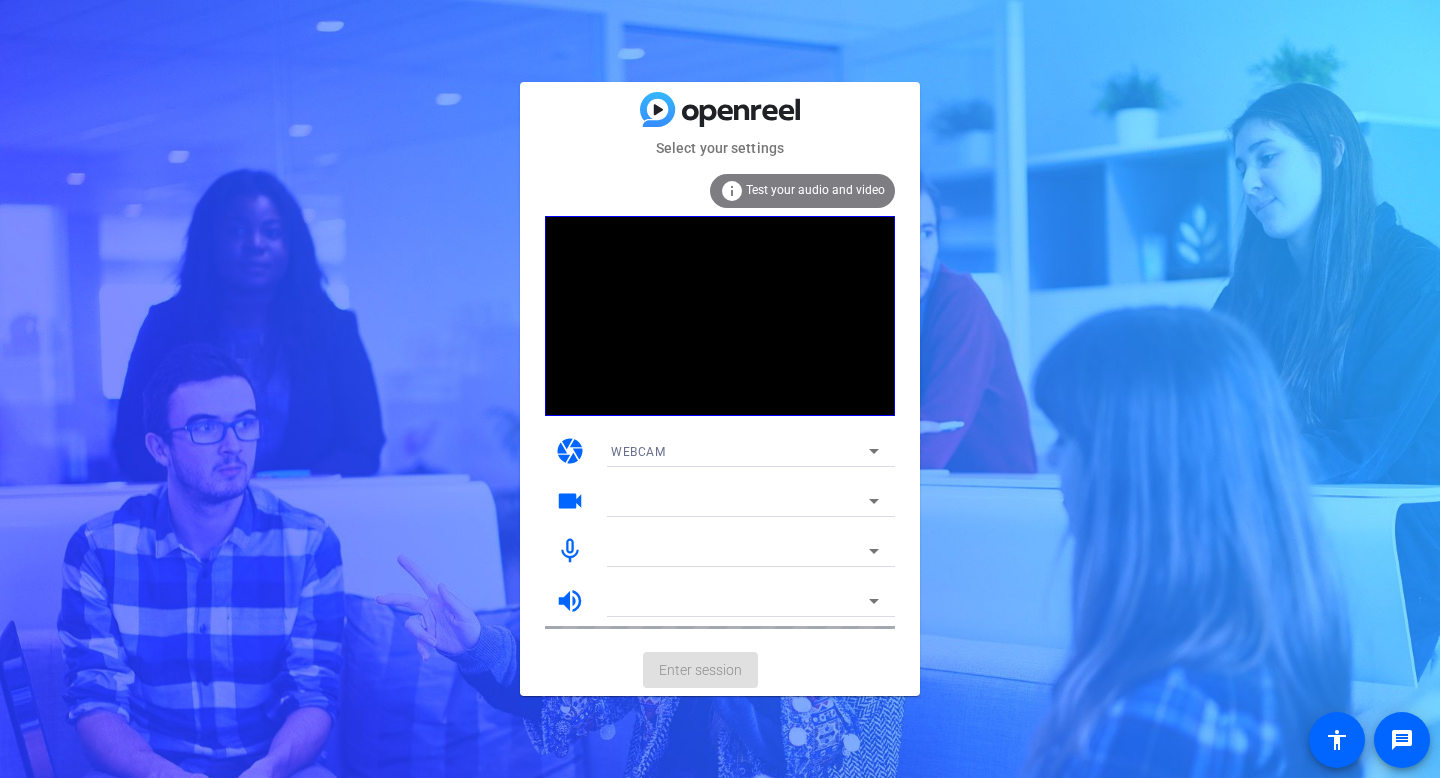 scroll, scrollTop: 0, scrollLeft: 0, axis: both 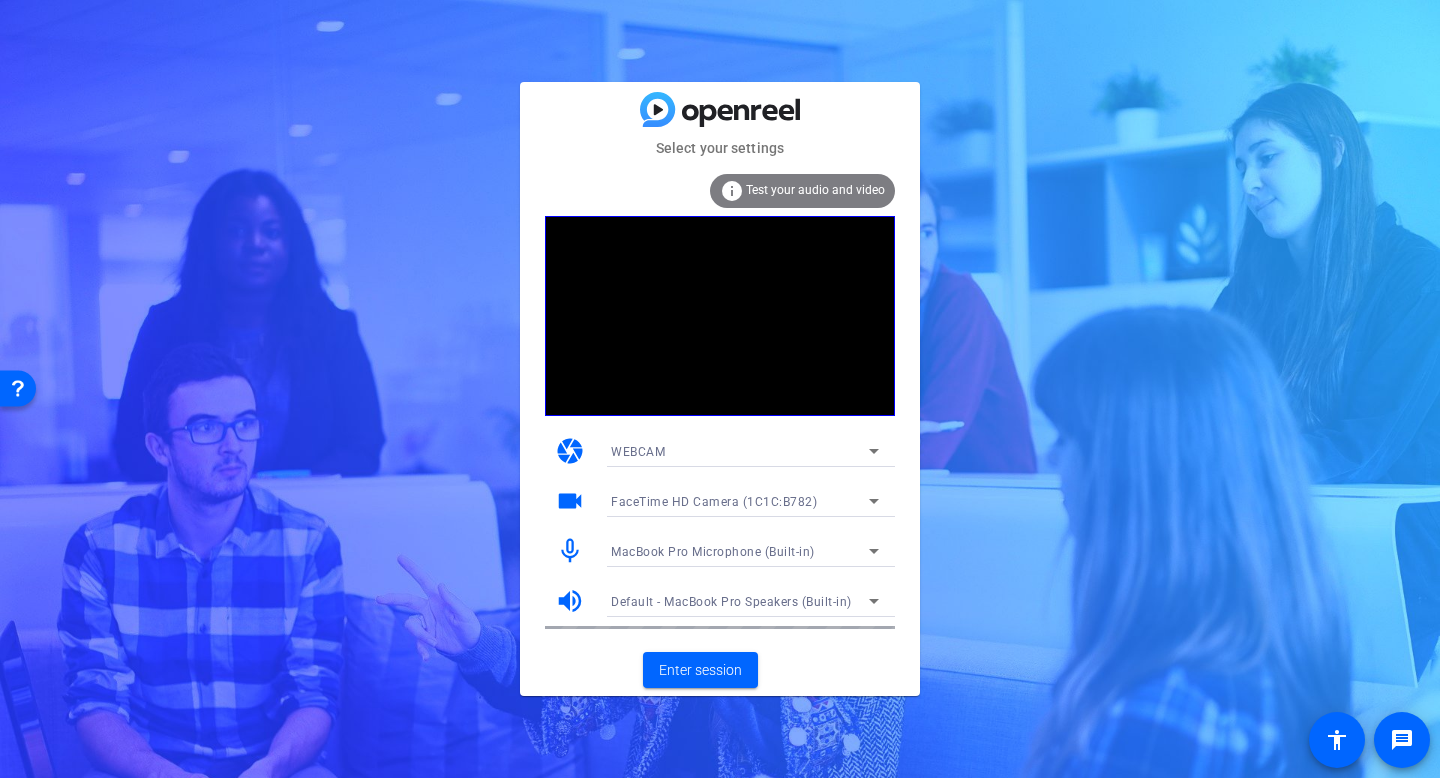 click on "Default - MacBook Pro Speakers (Built-in)" at bounding box center (740, 601) 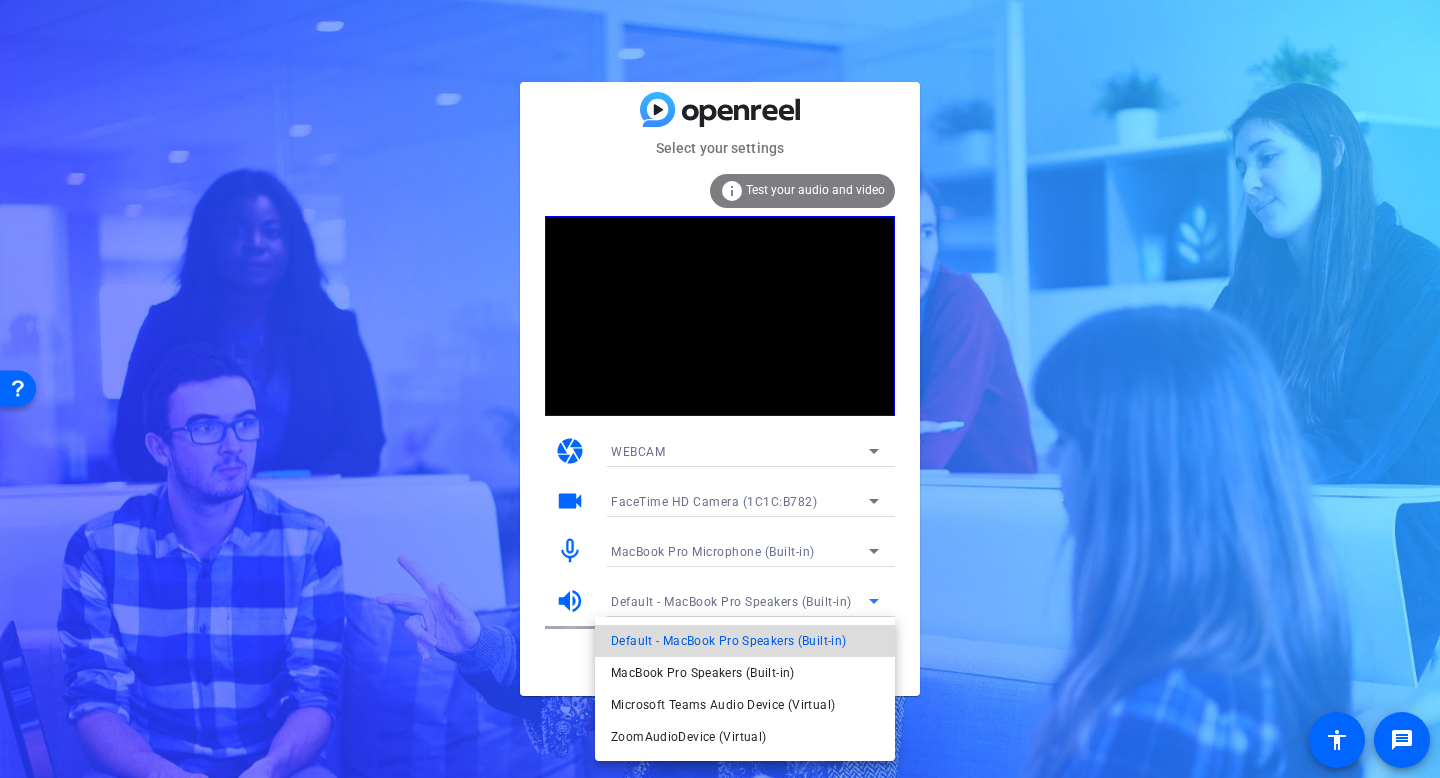 click on "Default - MacBook Pro Speakers (Built-in)" at bounding box center (745, 641) 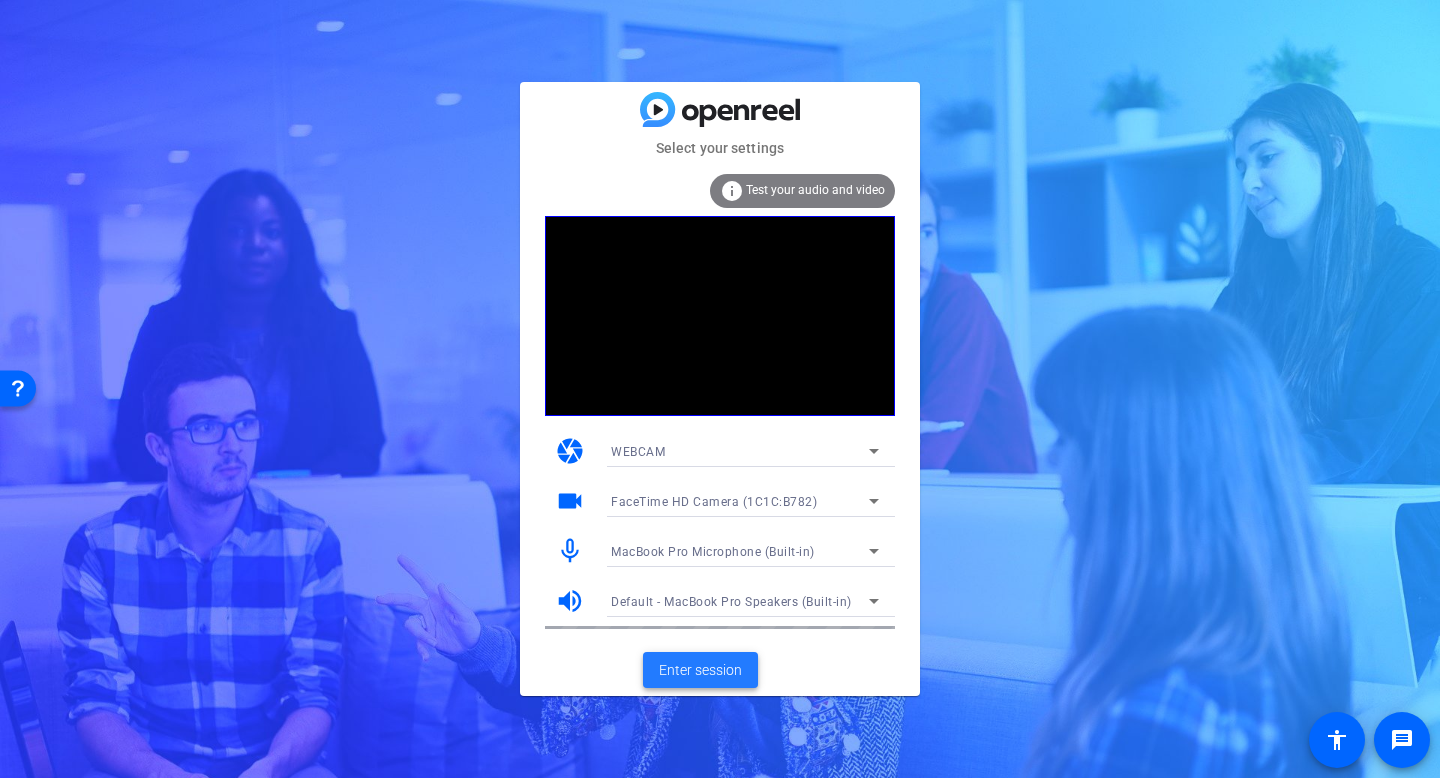 click on "Enter session" 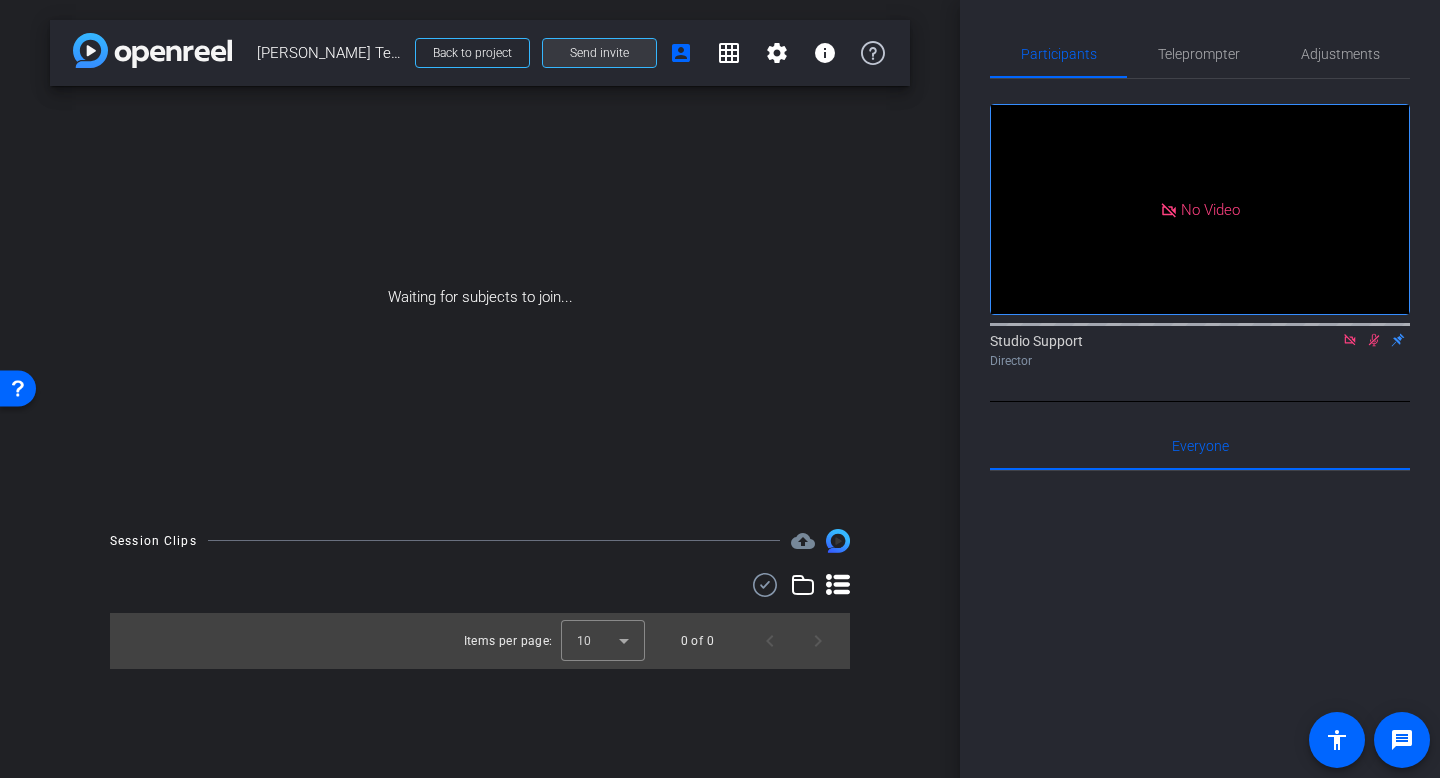 click on "Send invite" at bounding box center [599, 53] 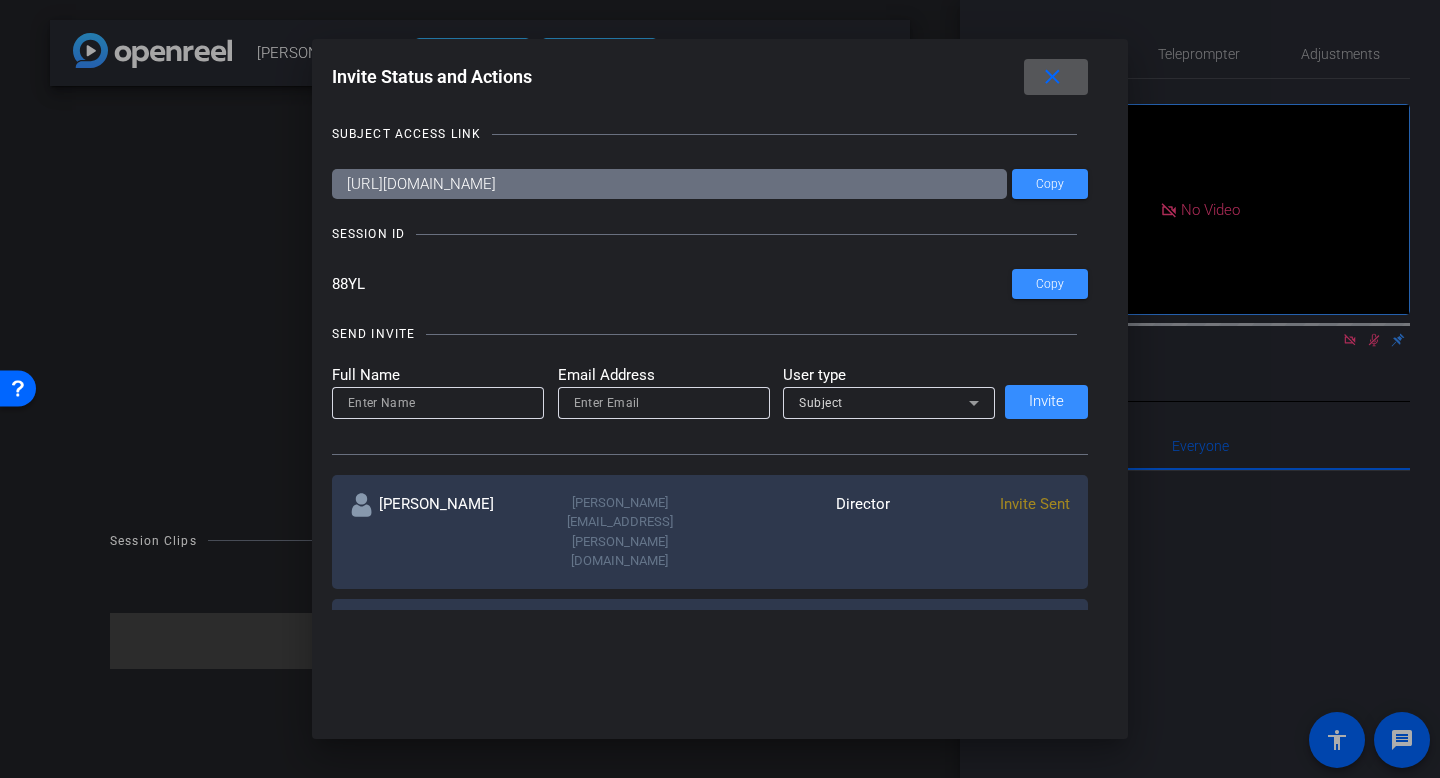 click at bounding box center [664, 403] 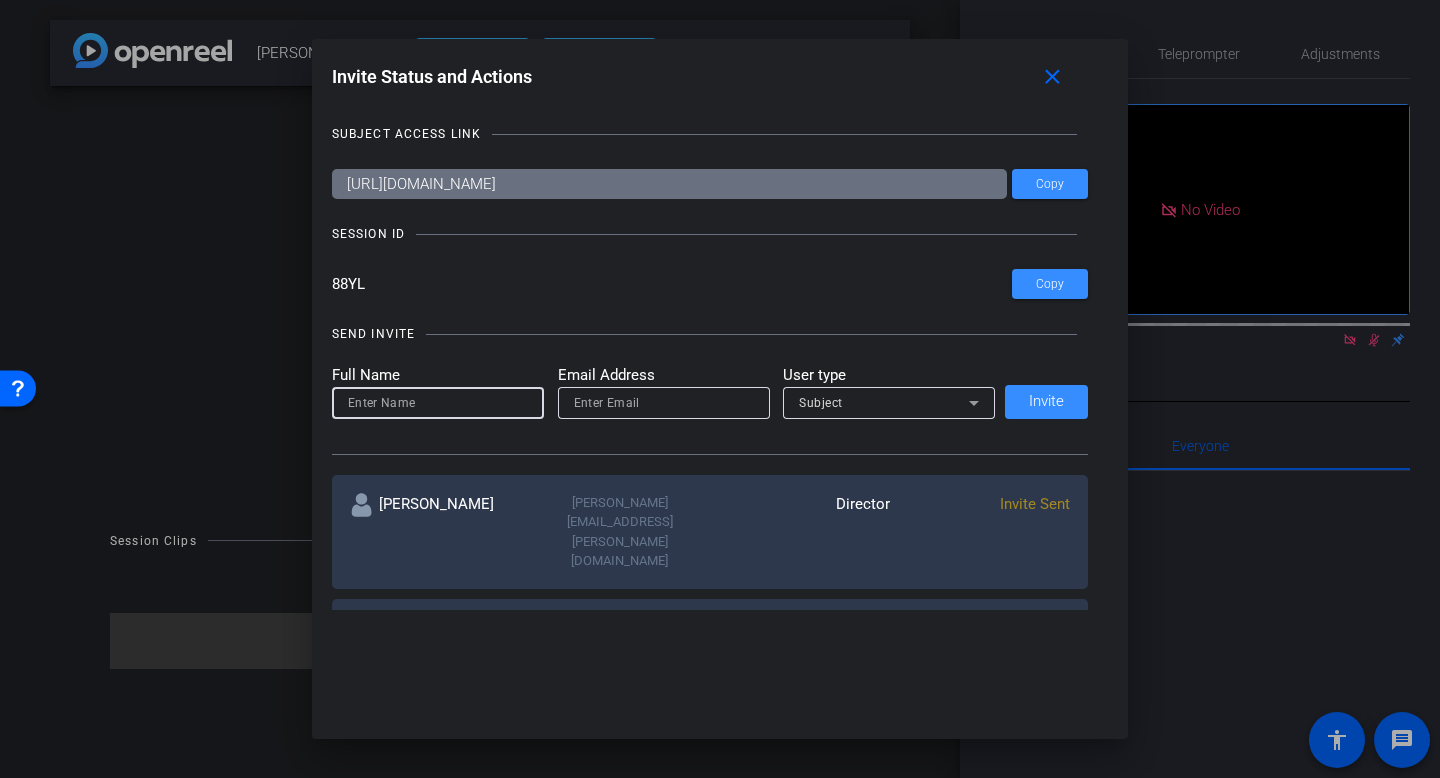 click at bounding box center [438, 403] 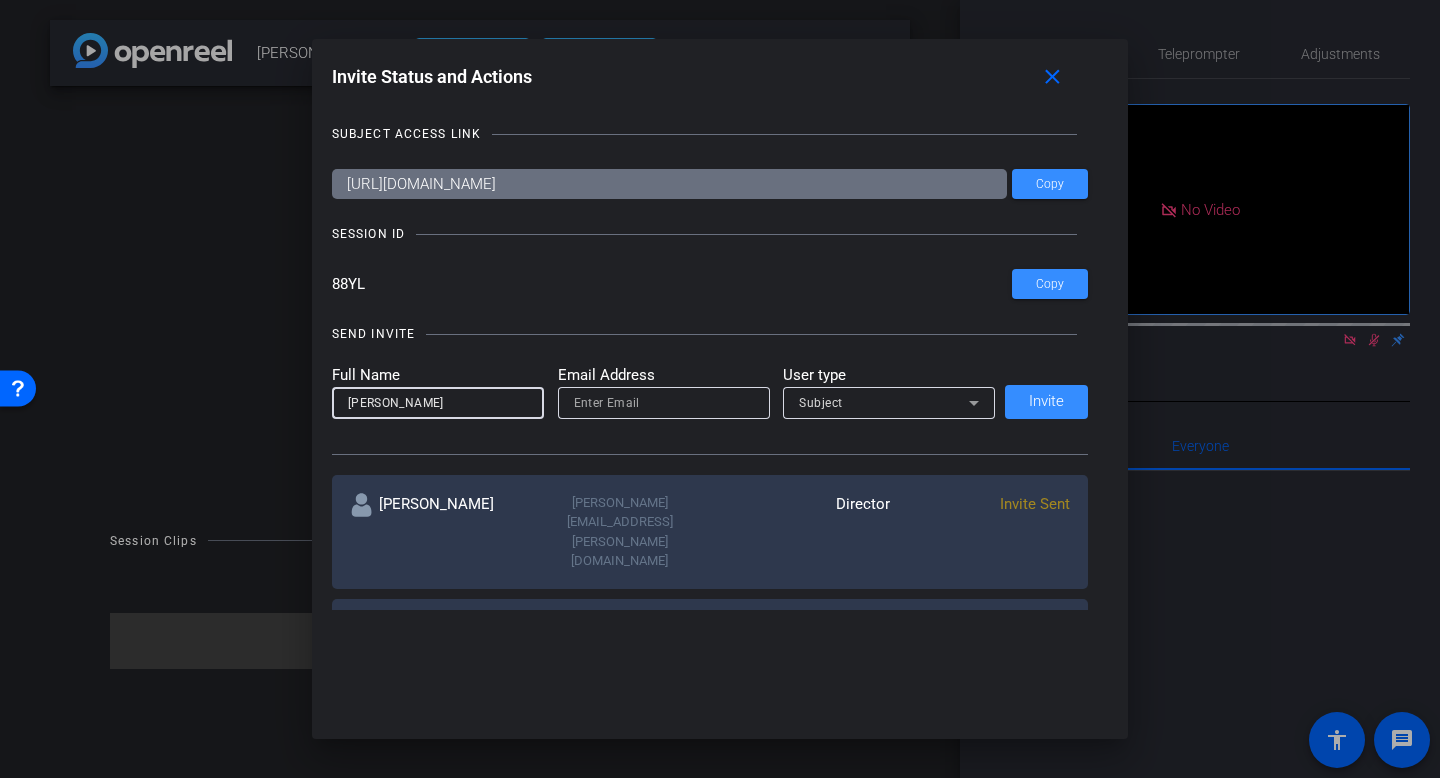 type on "Dina" 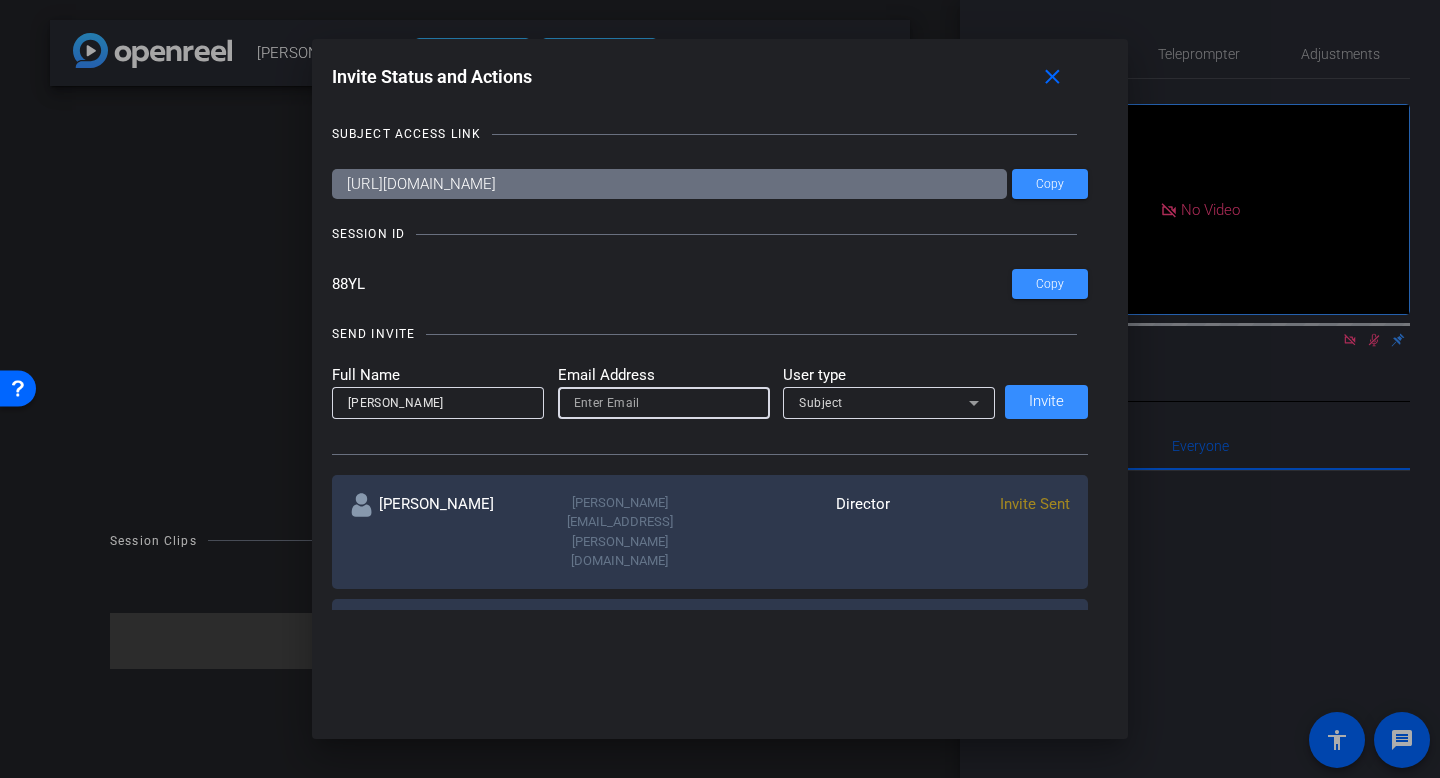 click at bounding box center [664, 403] 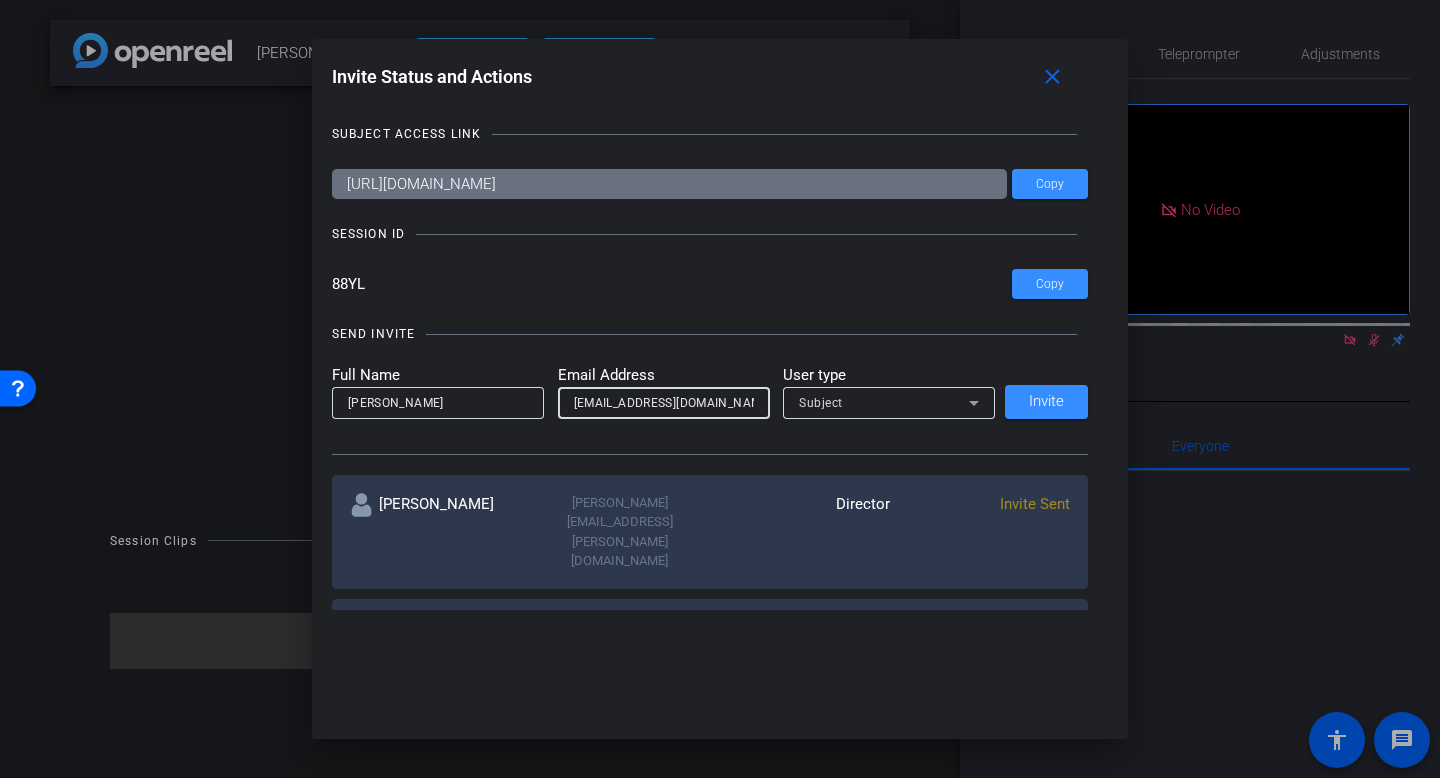 type on "dliptsen@openreel.com" 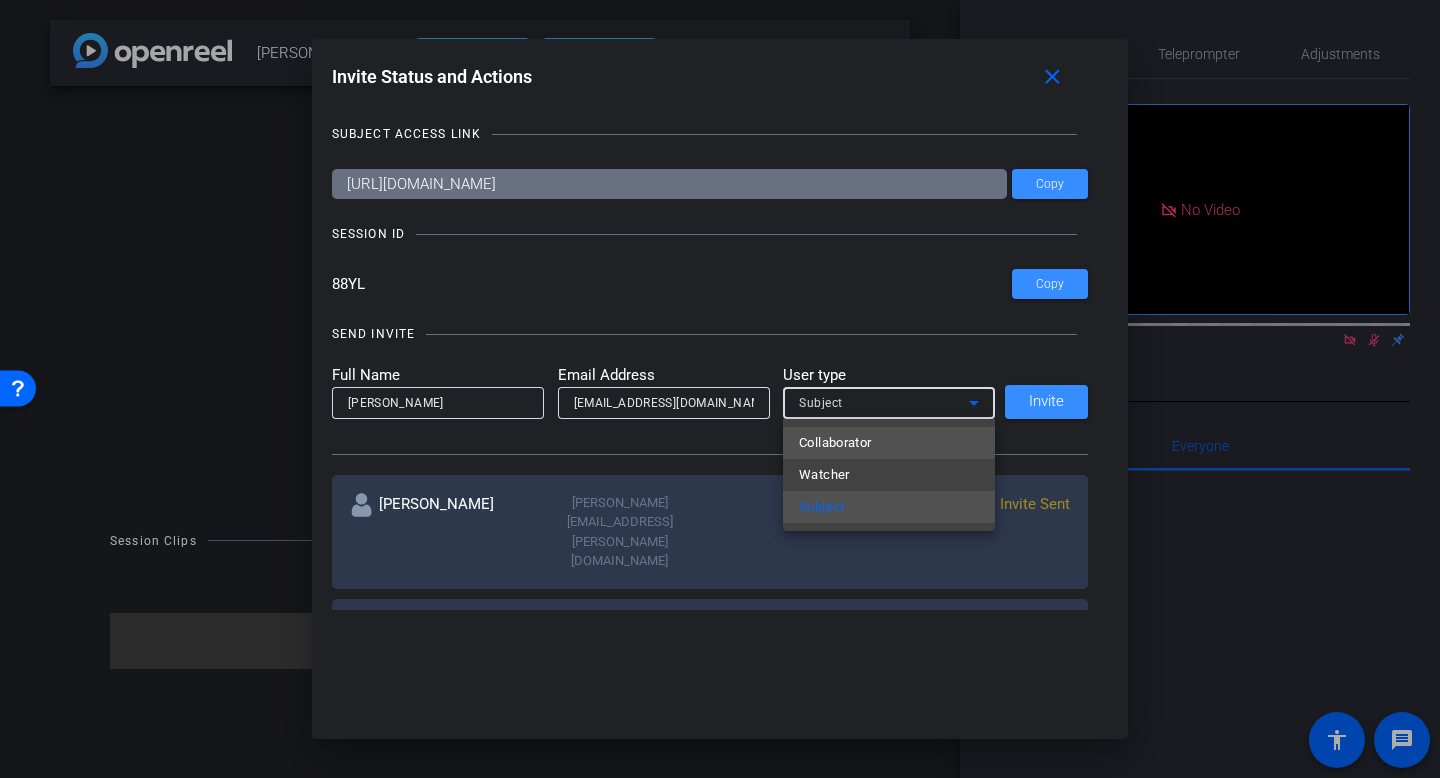 click on "Collaborator" at bounding box center (835, 443) 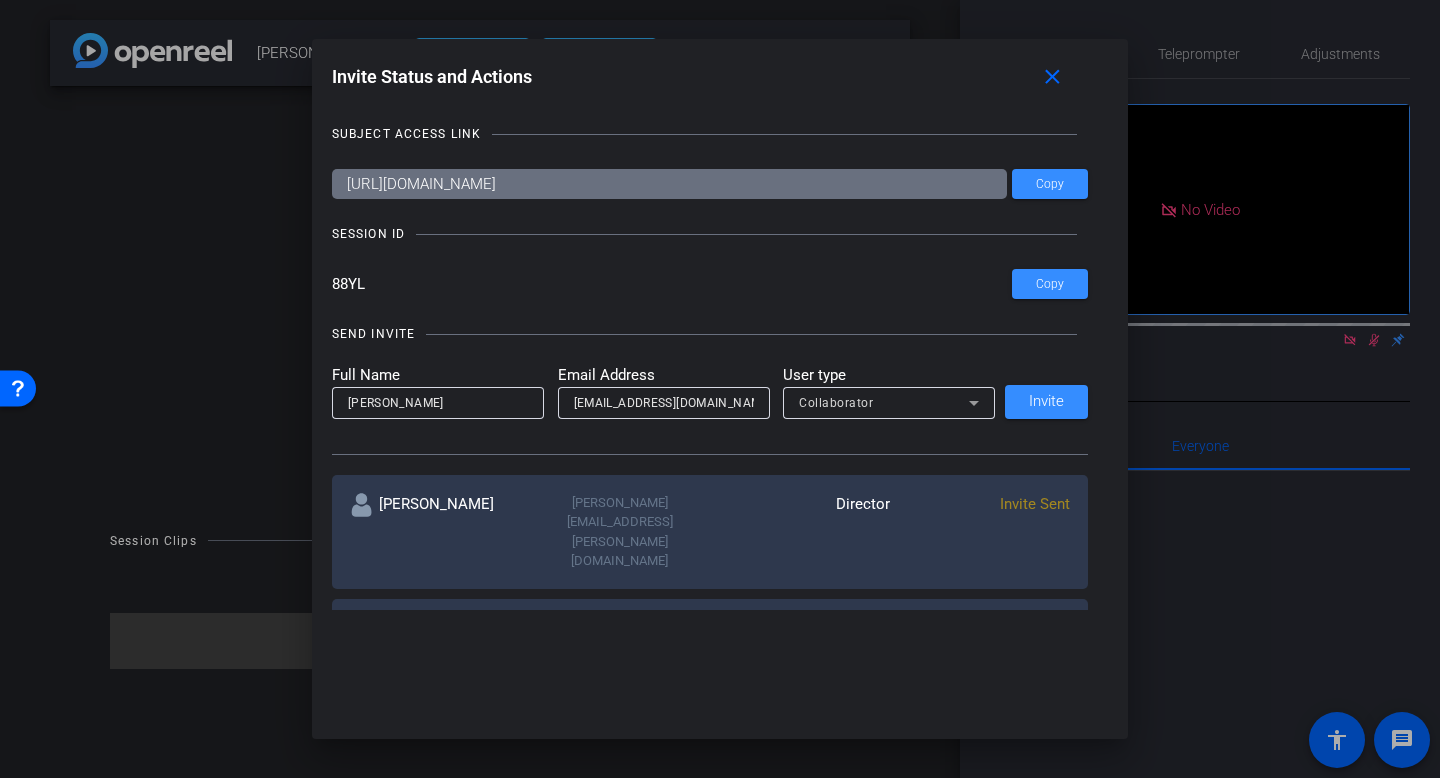 click on "SEND INVITE     Full Name Dina Email Address dliptsen@openreel.com User type Collaborator  Invite" at bounding box center (710, 379) 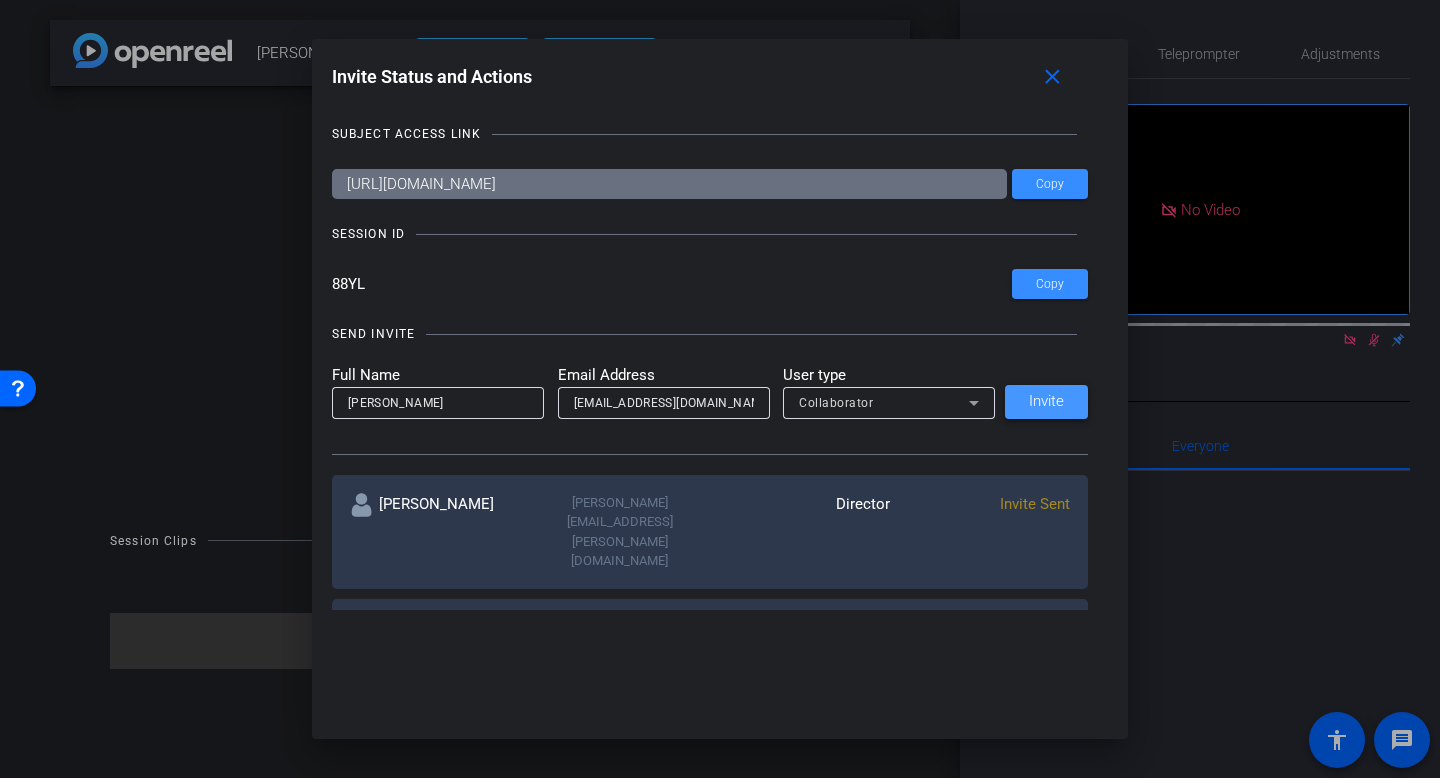 click on "Invite" at bounding box center (1046, 401) 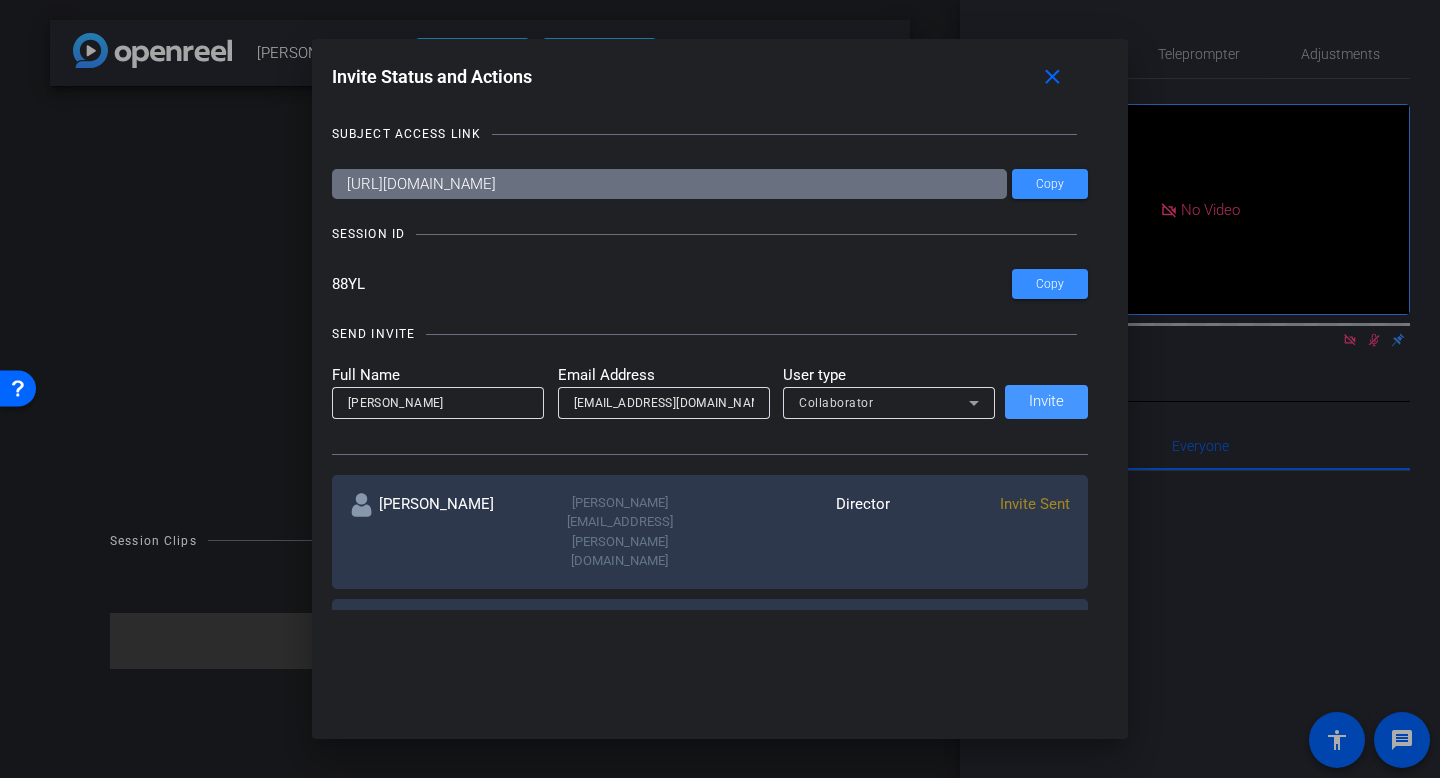 type 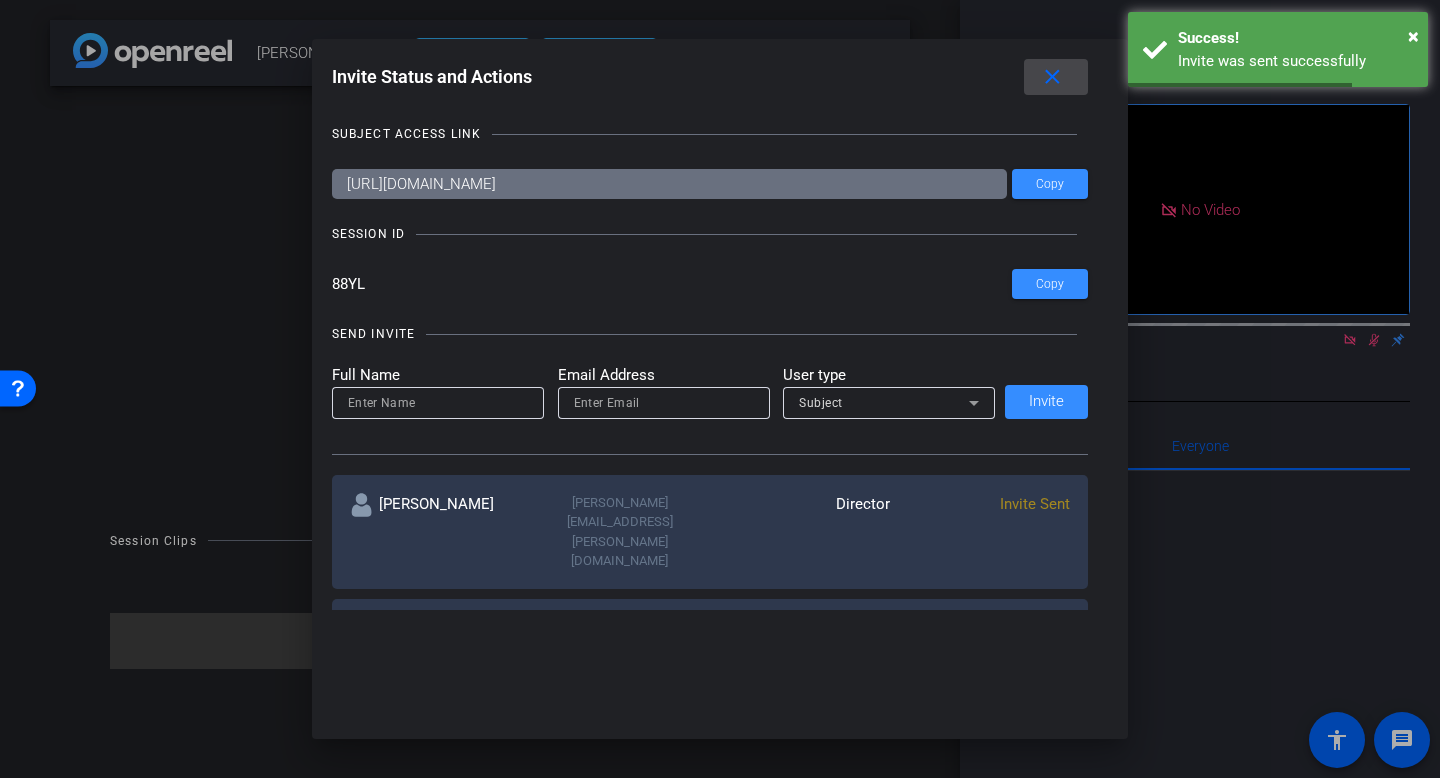 click on "close" at bounding box center [1052, 77] 